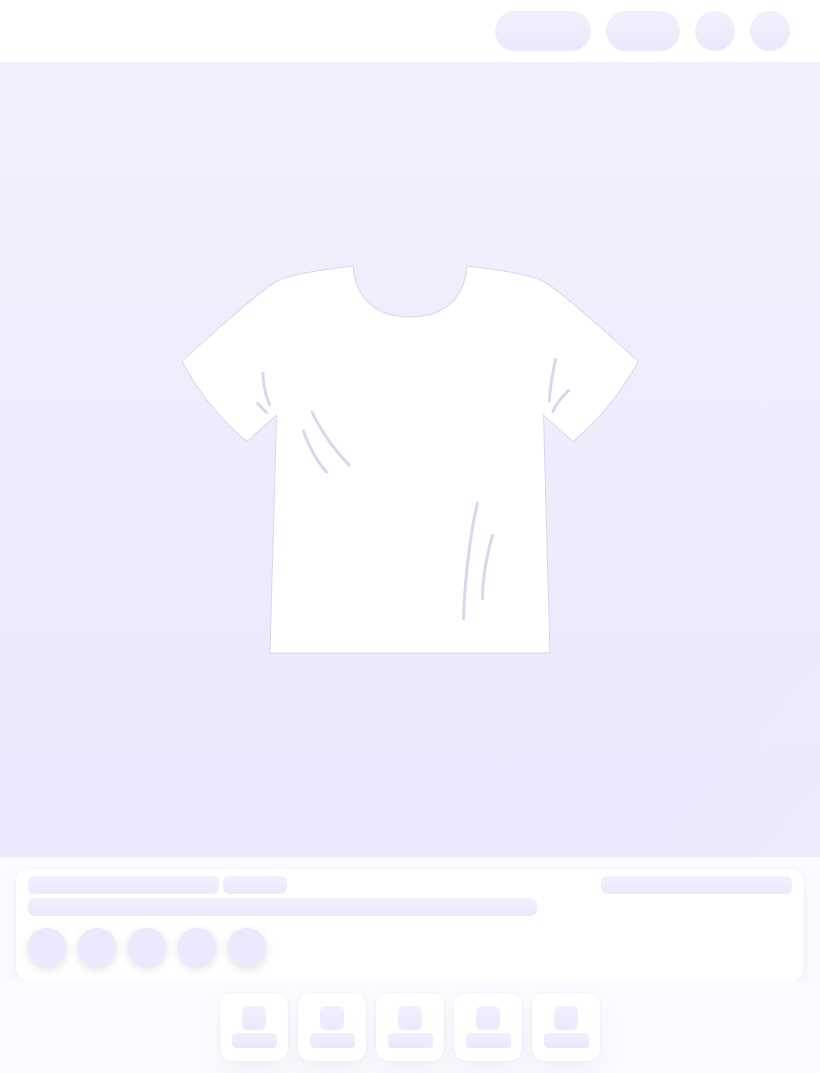 scroll, scrollTop: 0, scrollLeft: 0, axis: both 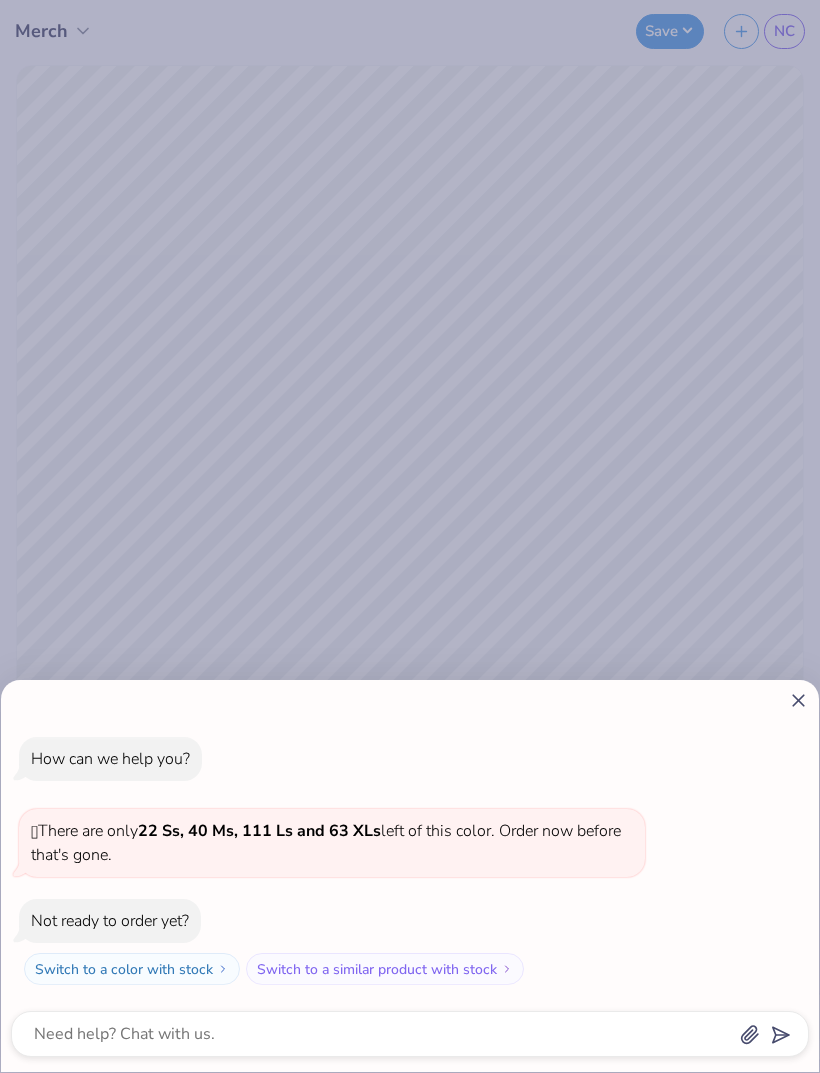 click 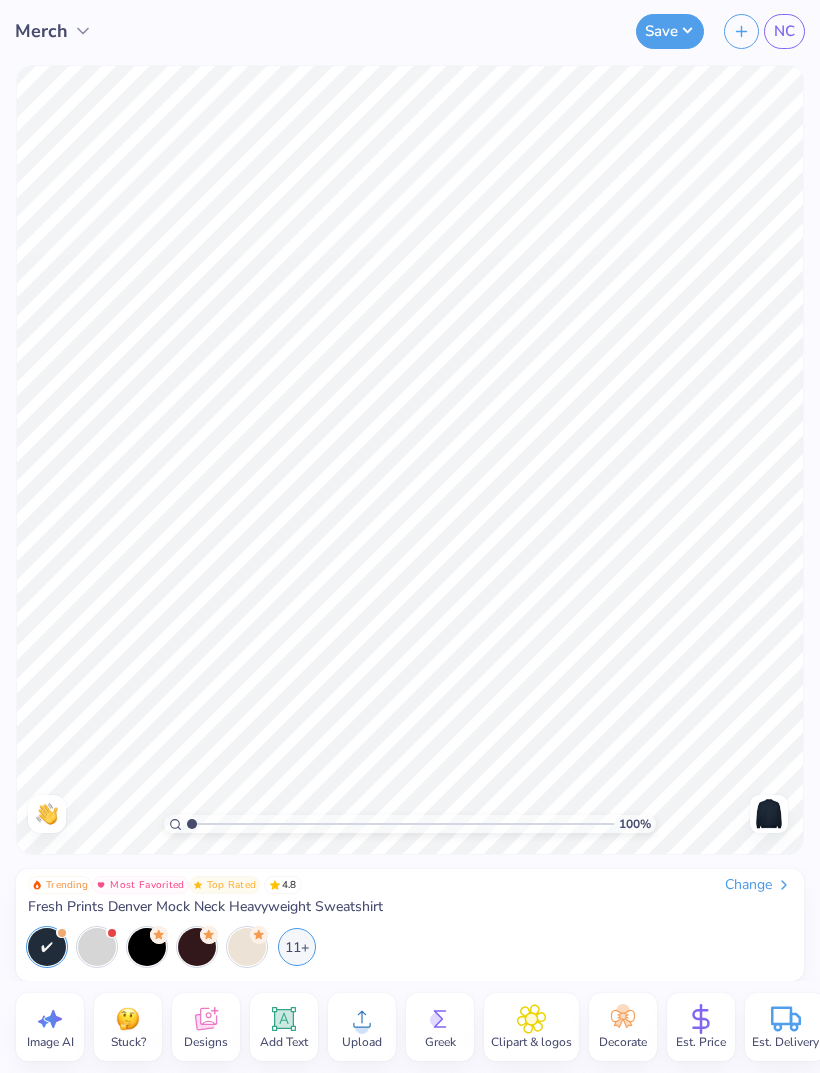 scroll, scrollTop: 0, scrollLeft: 0, axis: both 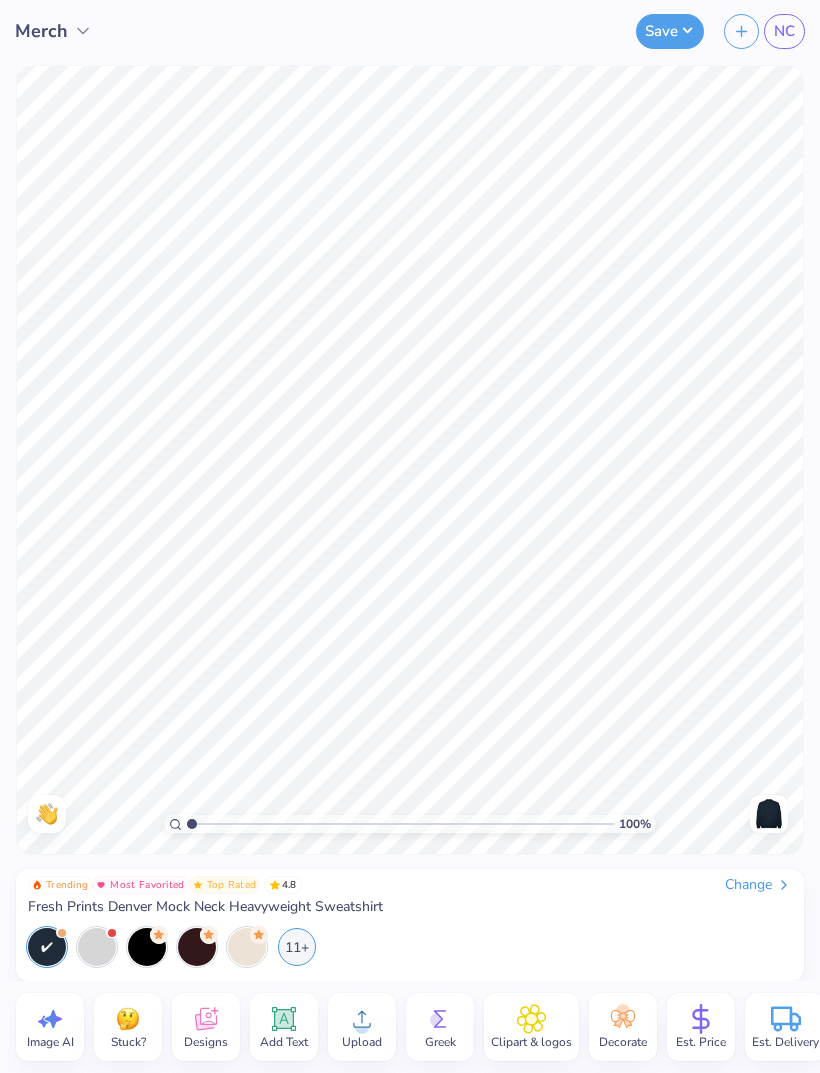 click on "Merch" at bounding box center [41, 31] 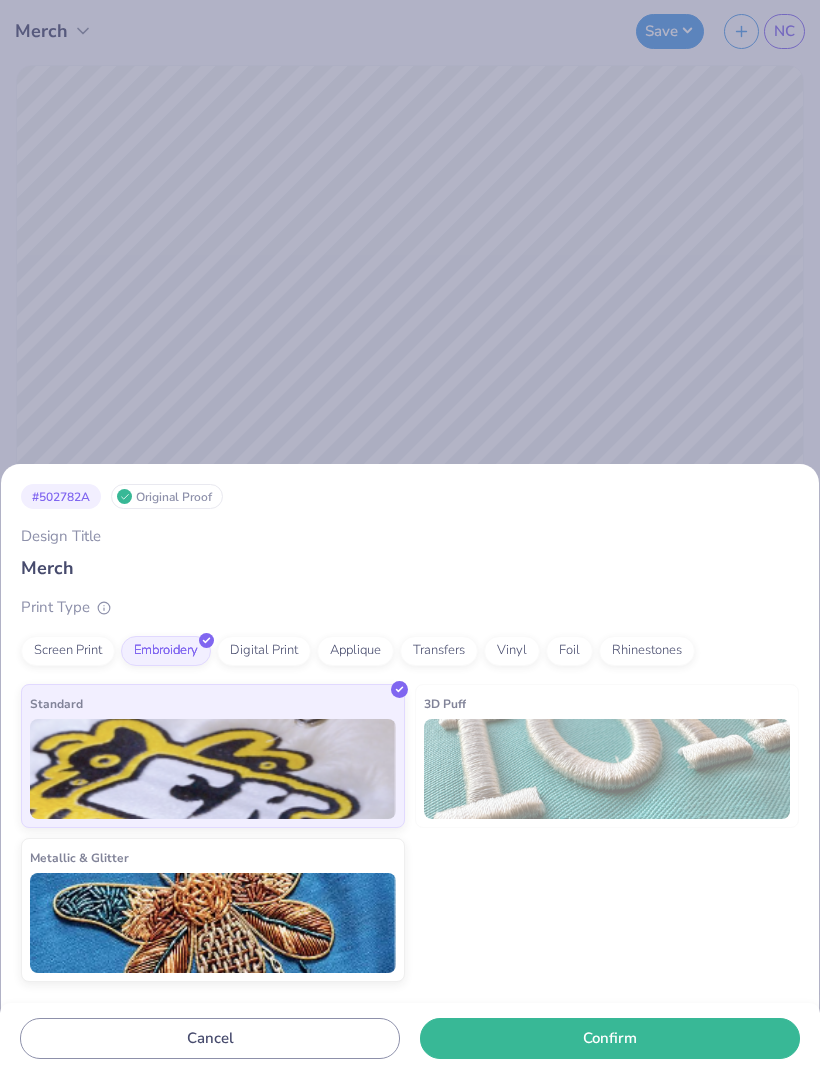 click on "# 502782A Original Proof Design Title Merch Print Type Screen Print Embroidery Digital Print Applique Transfers Vinyl Foil Rhinestones Standard 3D Puff Metallic & Glitter Cancel Confirm" at bounding box center [410, 536] 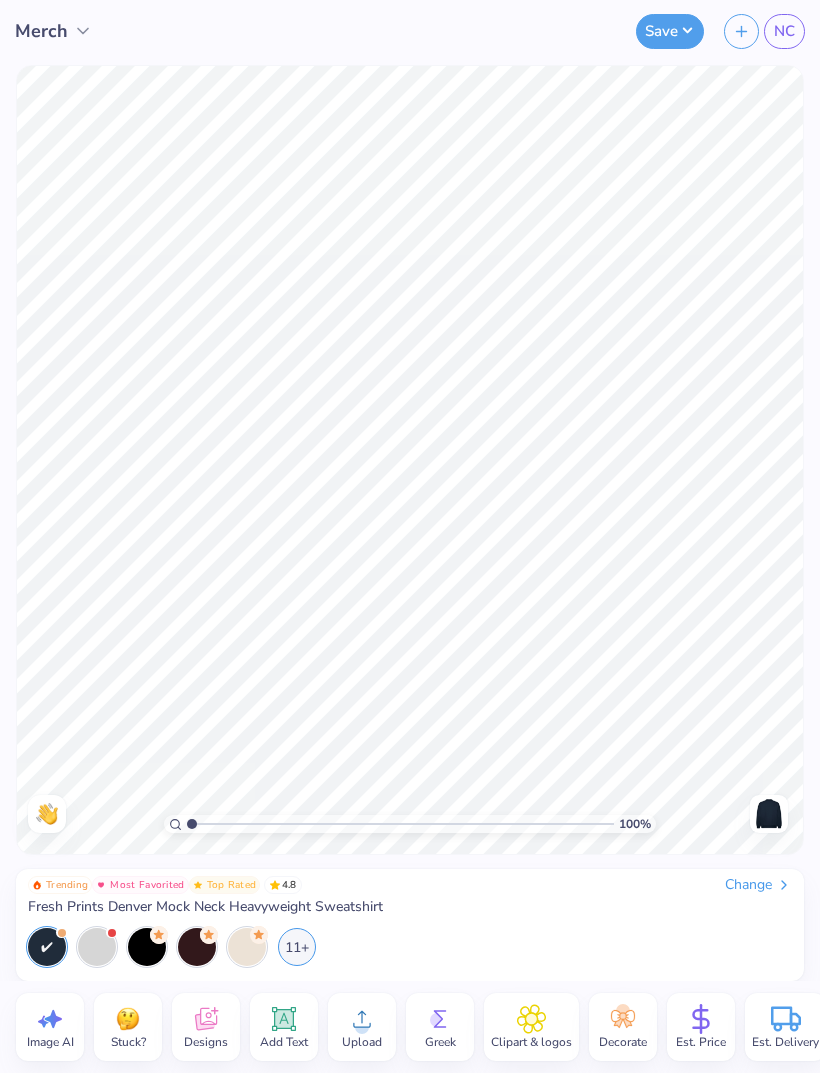 click on "NC" at bounding box center [784, 31] 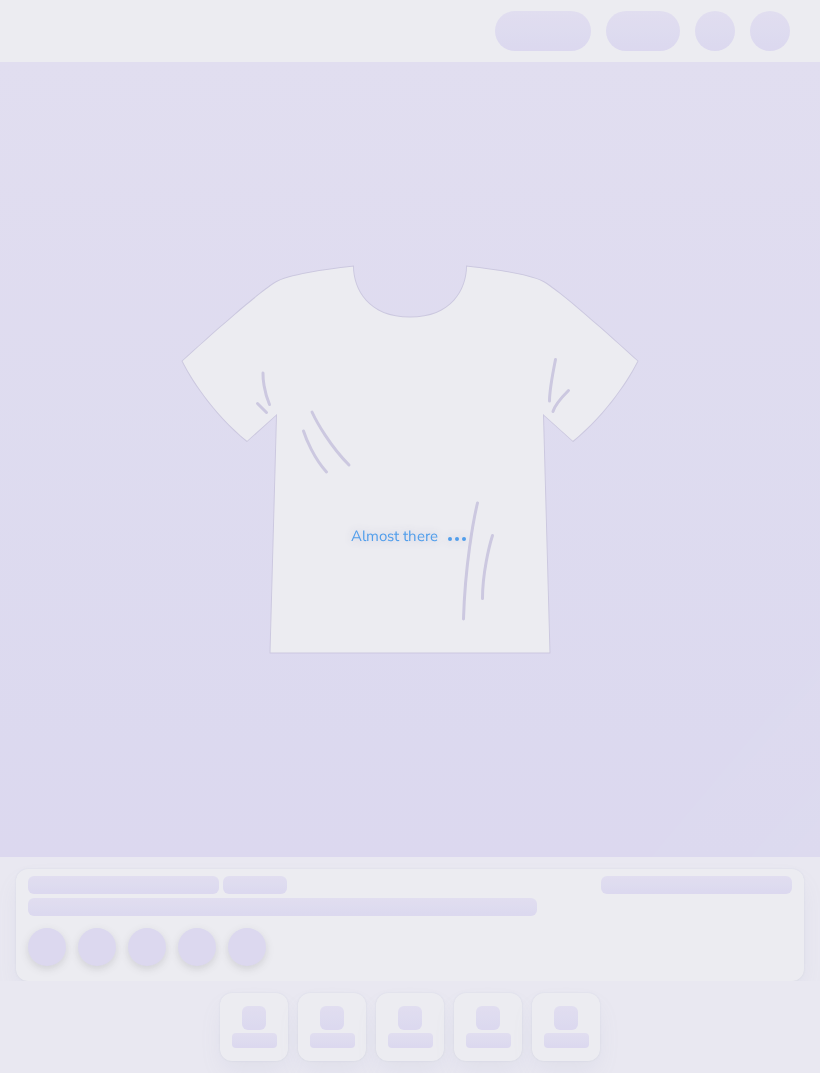 scroll, scrollTop: 0, scrollLeft: 0, axis: both 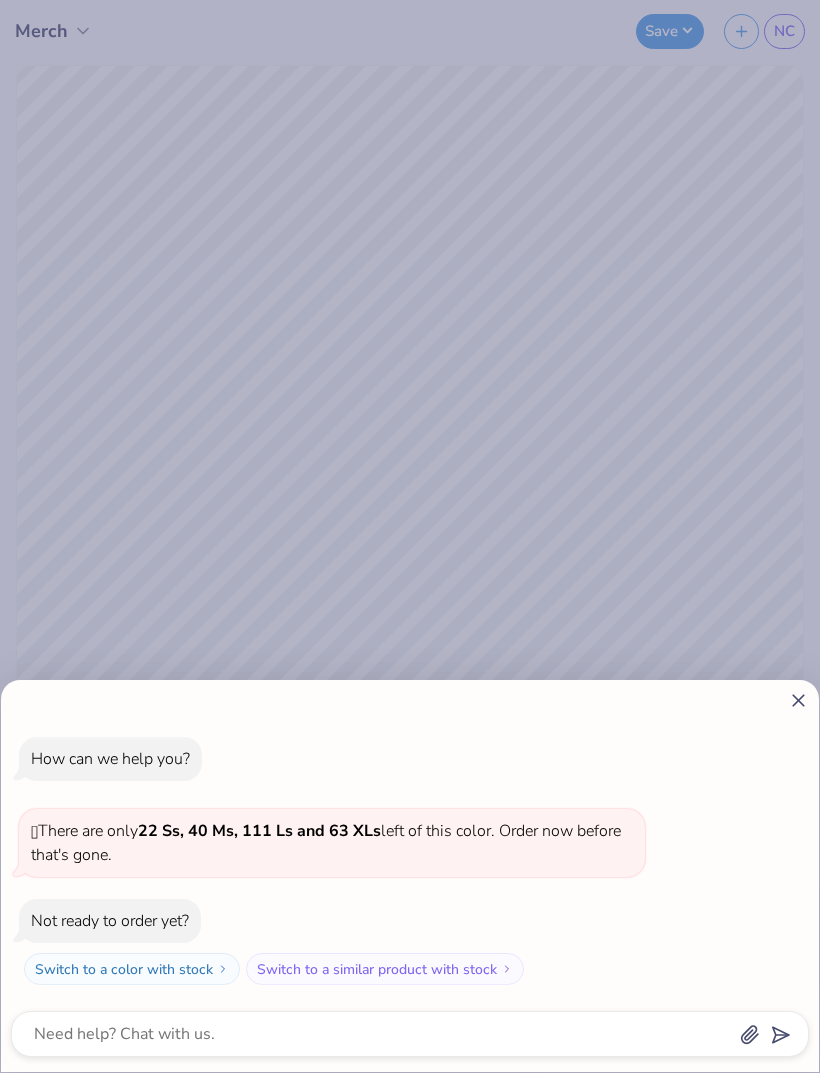 click on "How can we help you? 🫣 There are only  22 Ss, 40 Ms, 111 Ls and 63 XLs  left of this color. Order now before that's gone. Not ready to order yet? Switch to a color with stock Switch to a similar product with stock" at bounding box center (410, 876) 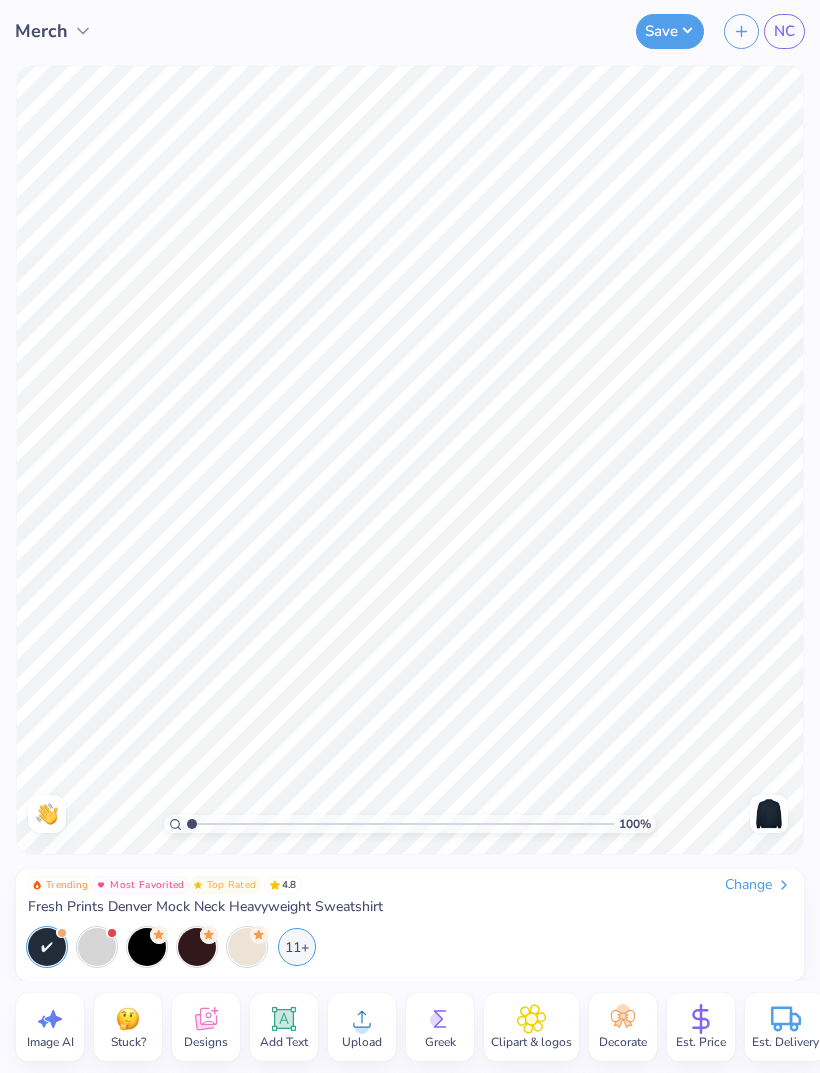 click 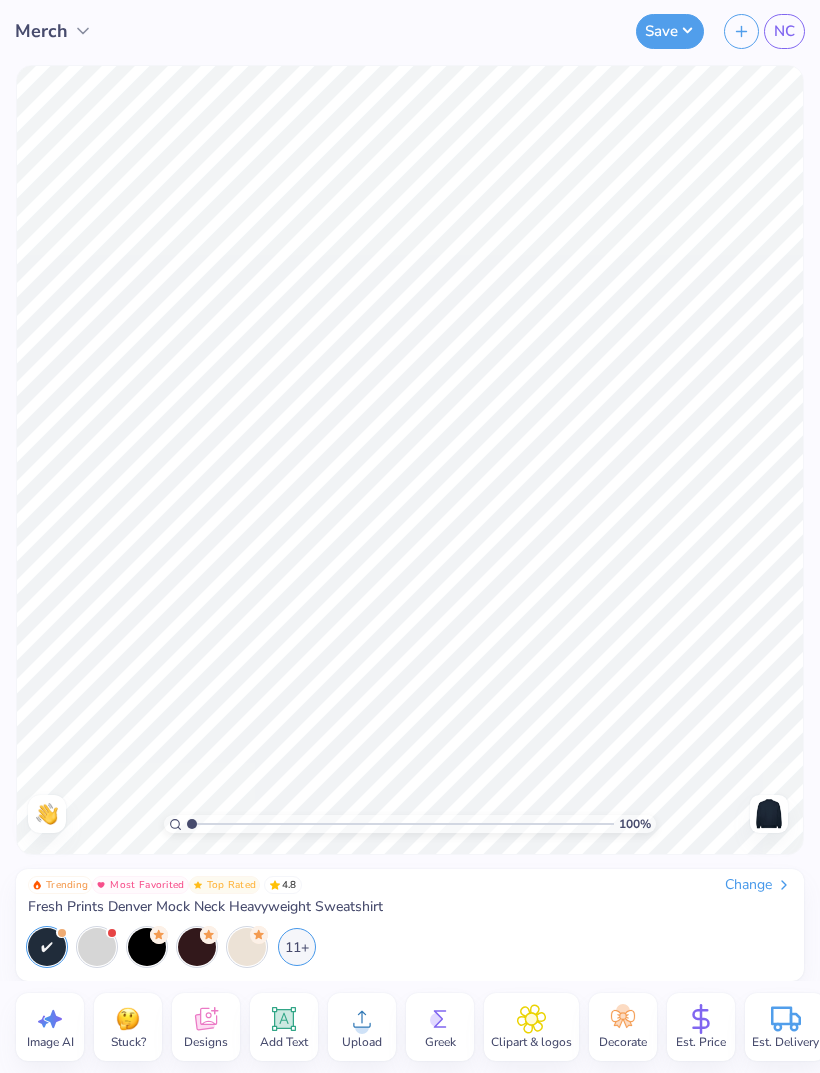 click on "Trending Most Favorited Top Rated 4.8 Change Fresh Prints Denver Mock Neck Heavyweight Sweatshirt   11+" at bounding box center [410, 921] 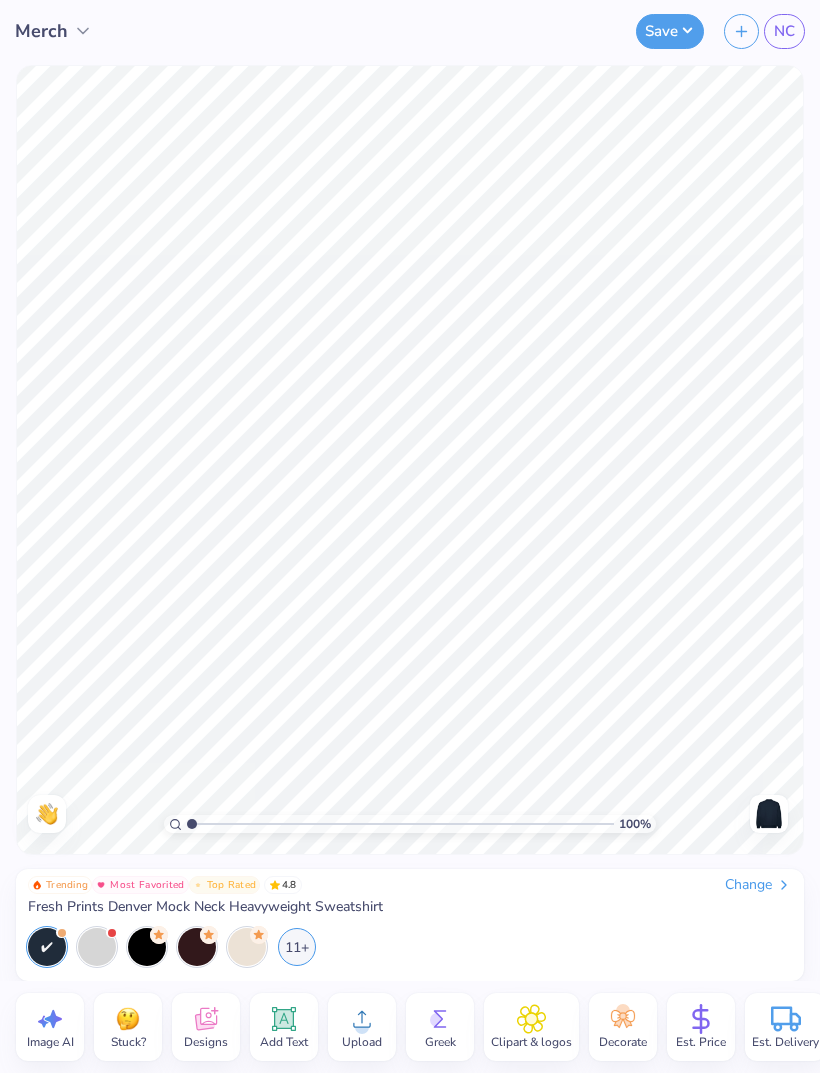 click on "NC" at bounding box center (784, 31) 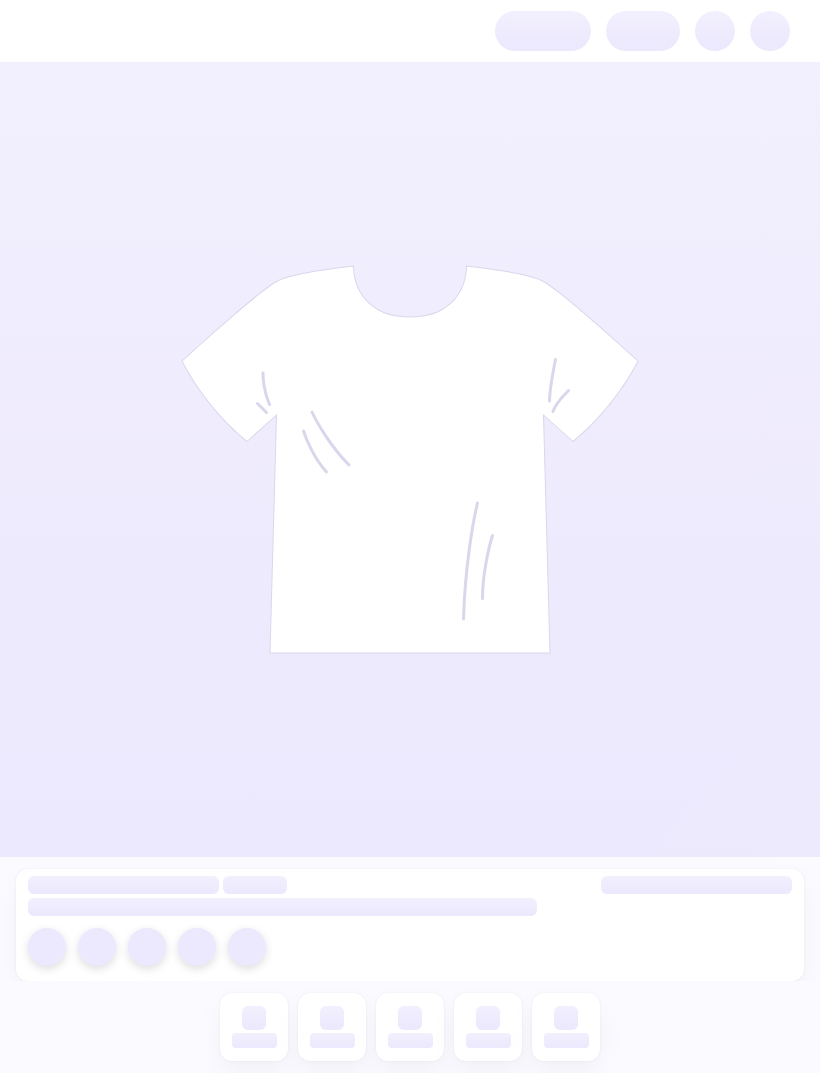 scroll, scrollTop: 0, scrollLeft: 0, axis: both 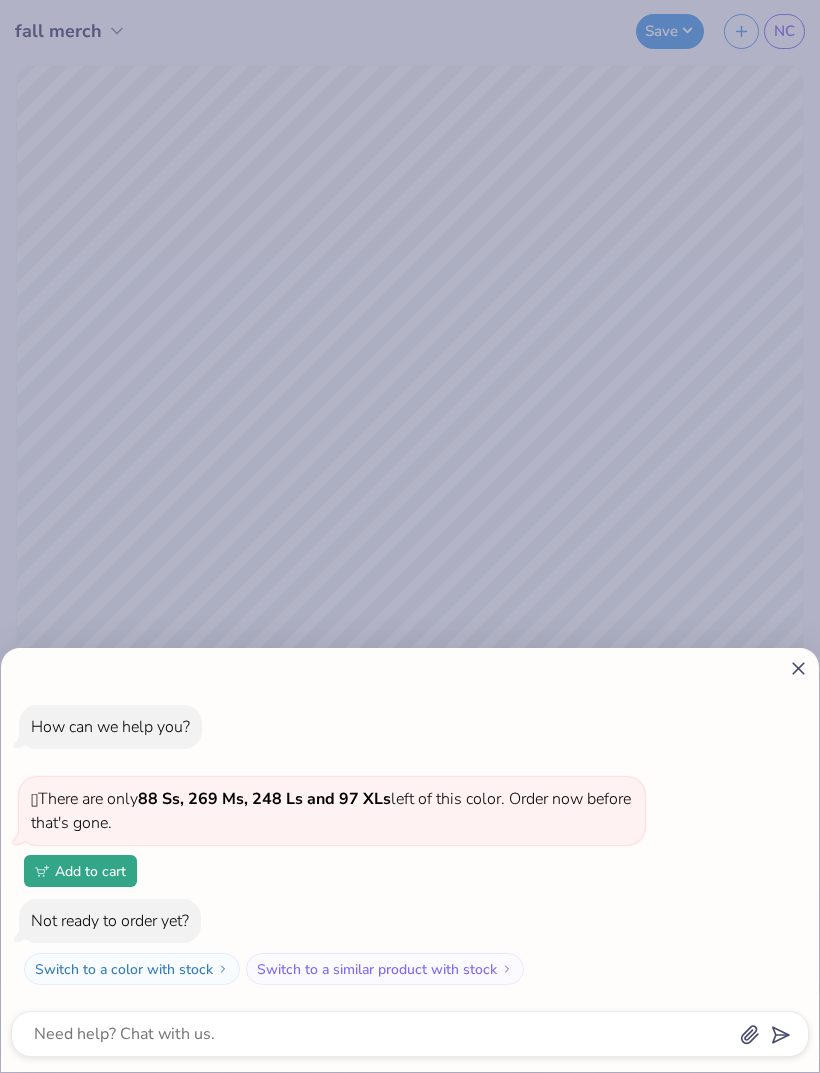 click 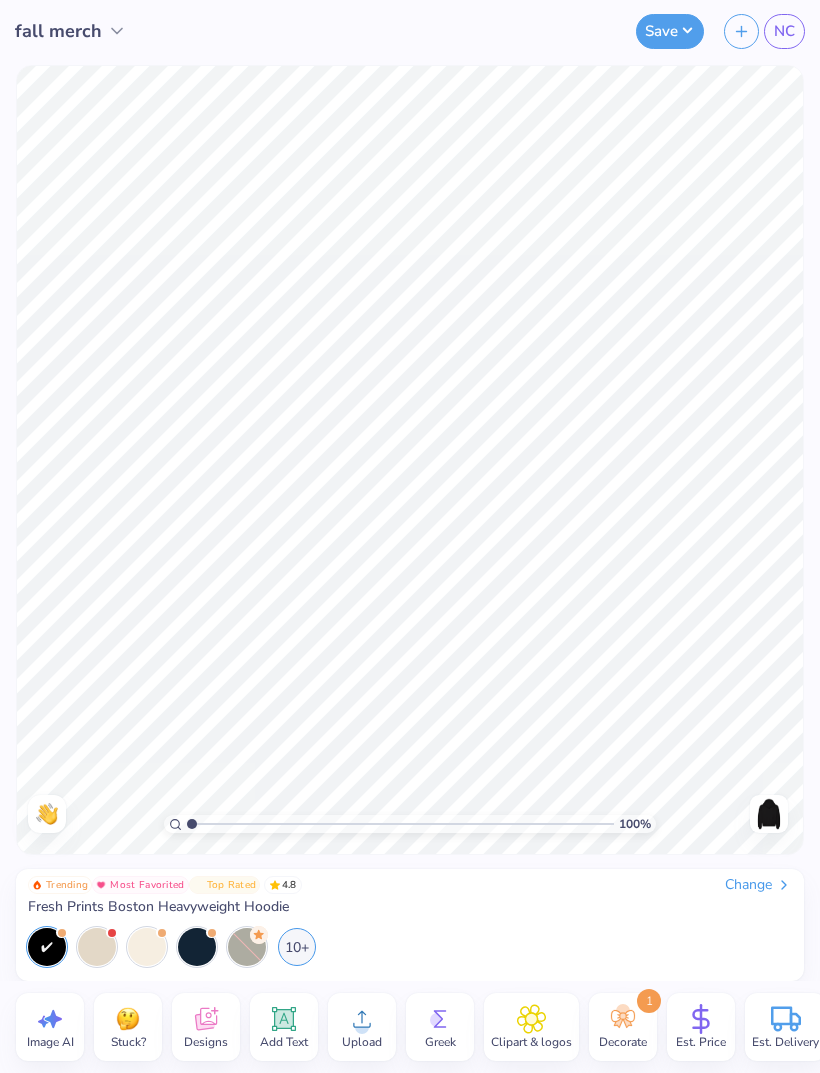 type on "x" 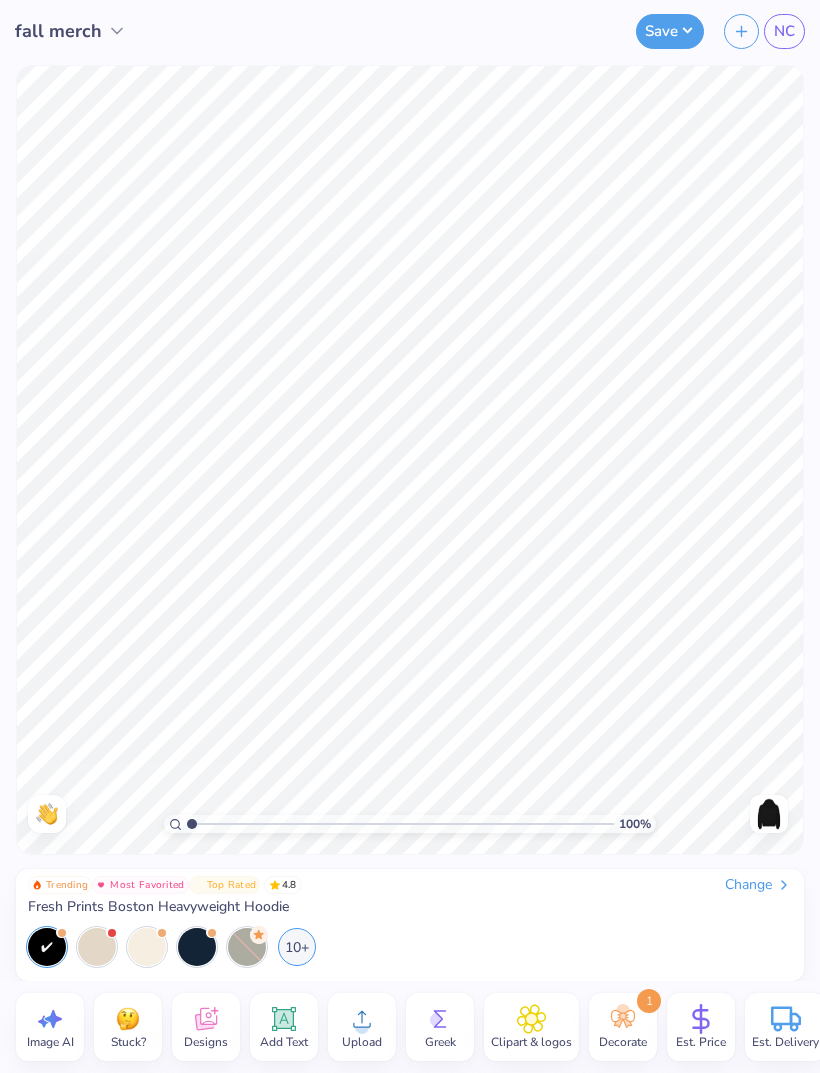 click on "NC" at bounding box center (784, 31) 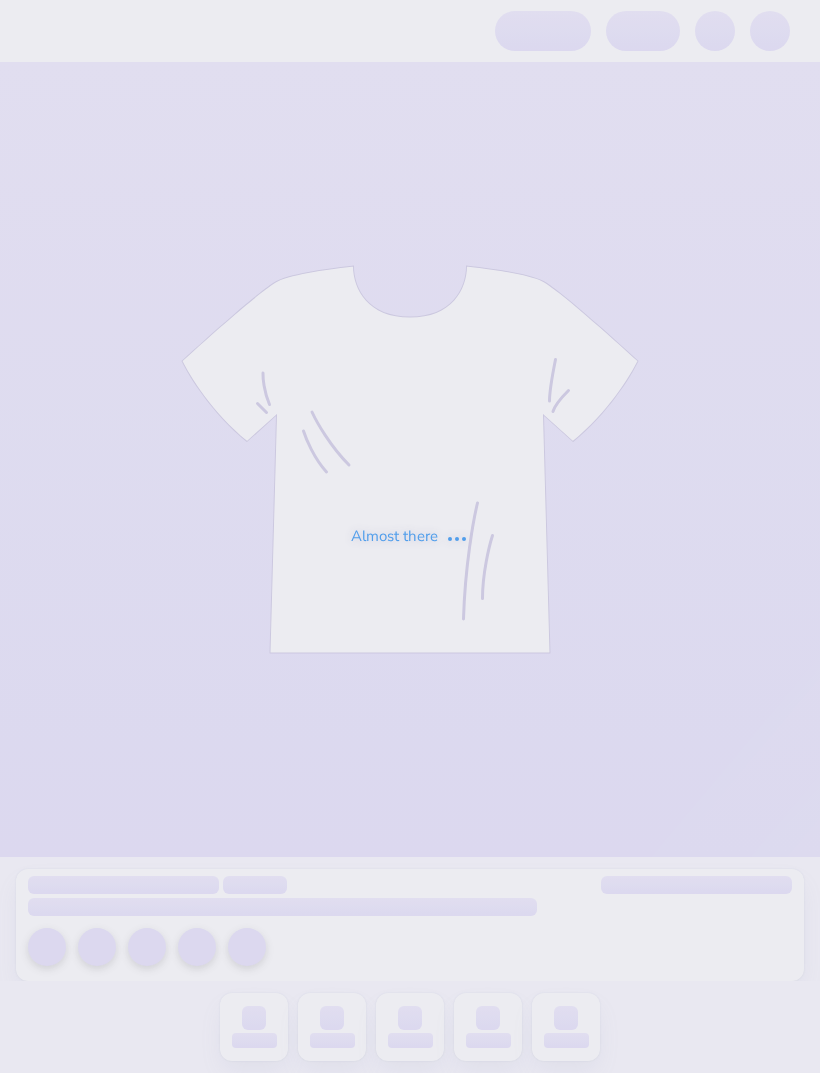 scroll, scrollTop: 0, scrollLeft: 0, axis: both 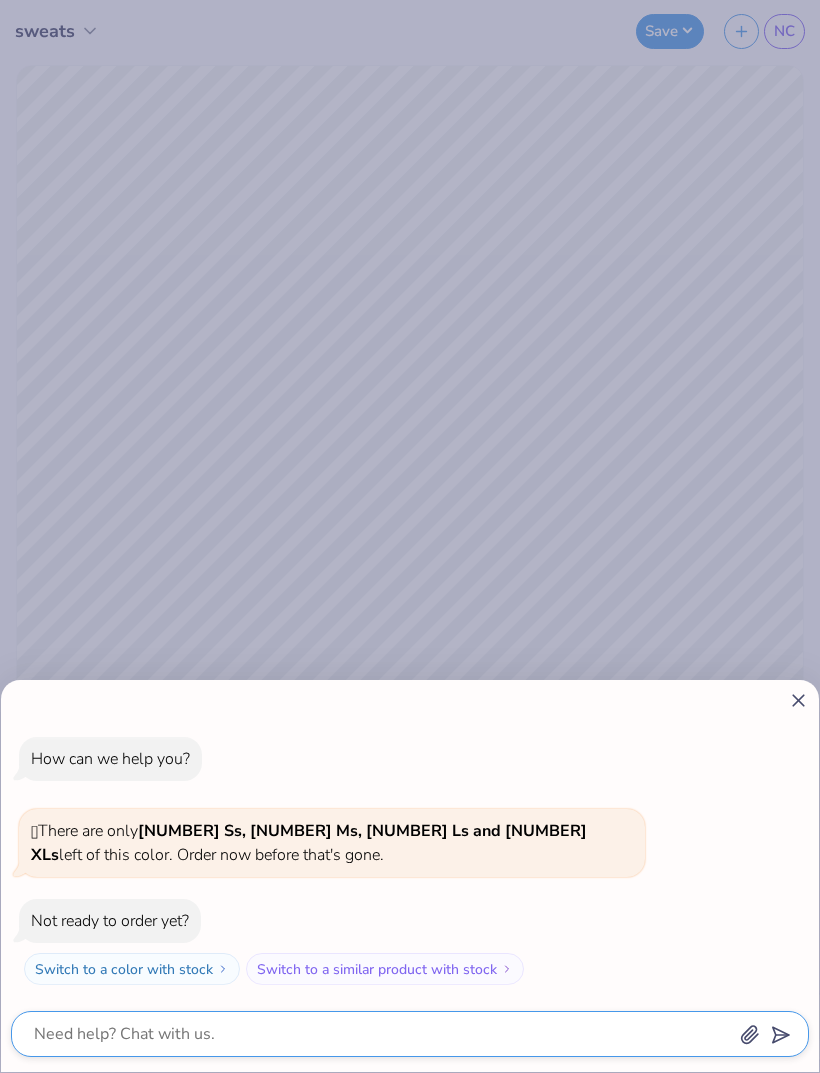 click at bounding box center (382, 1034) 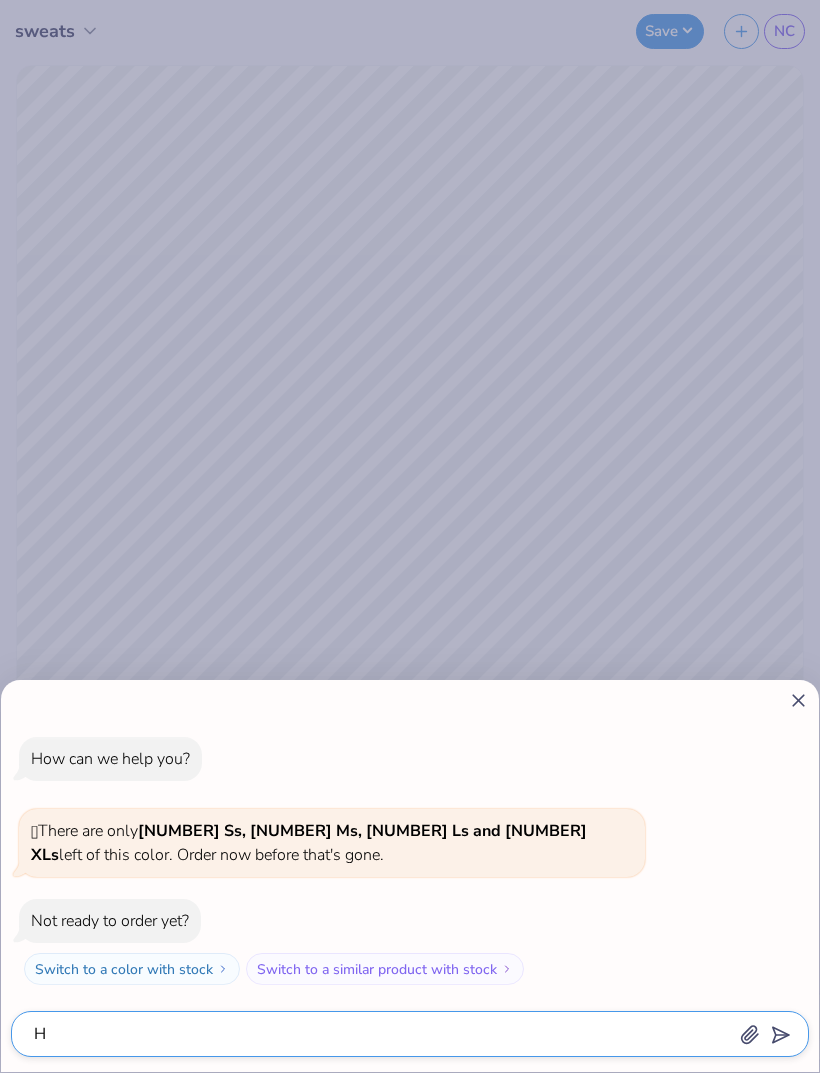 type on "Ho" 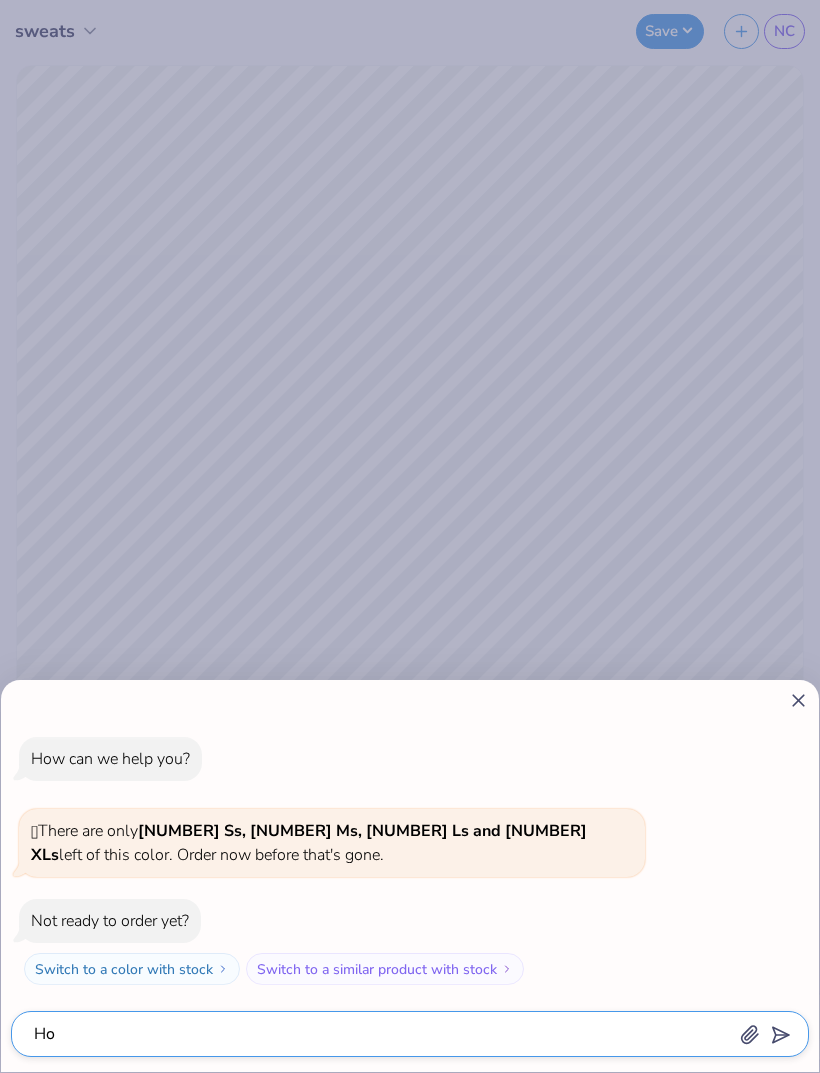 type on "How" 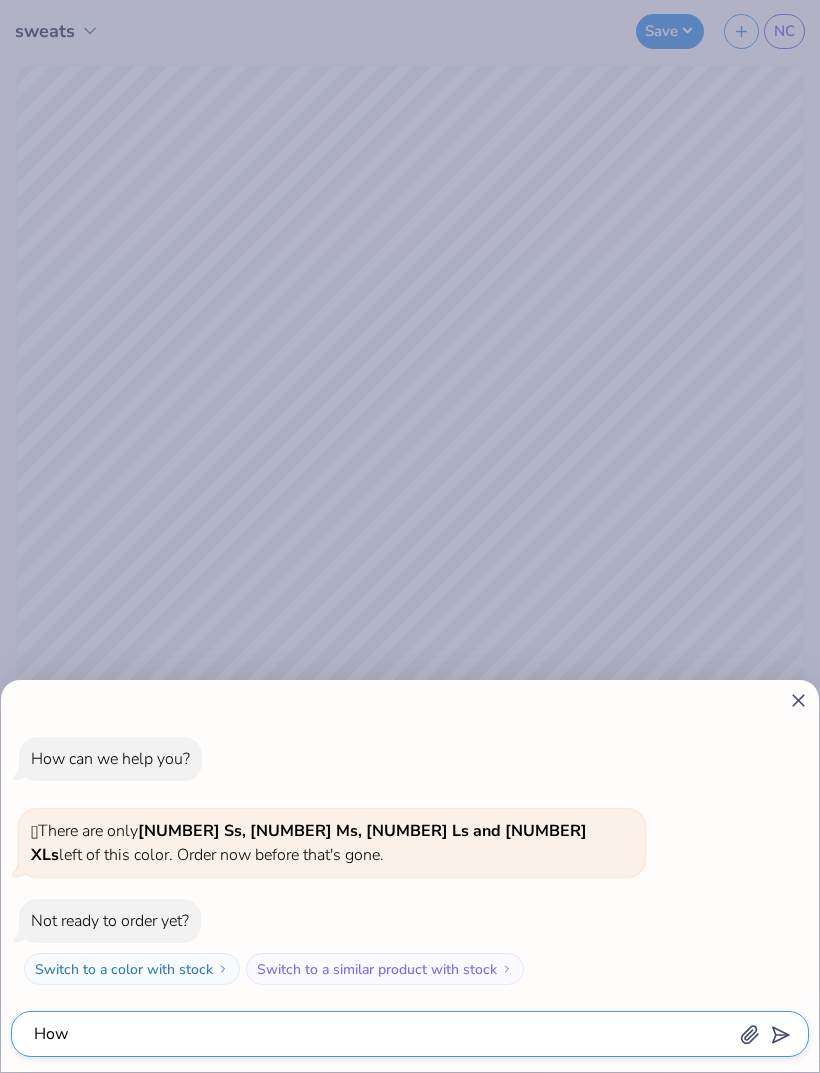 type on "x" 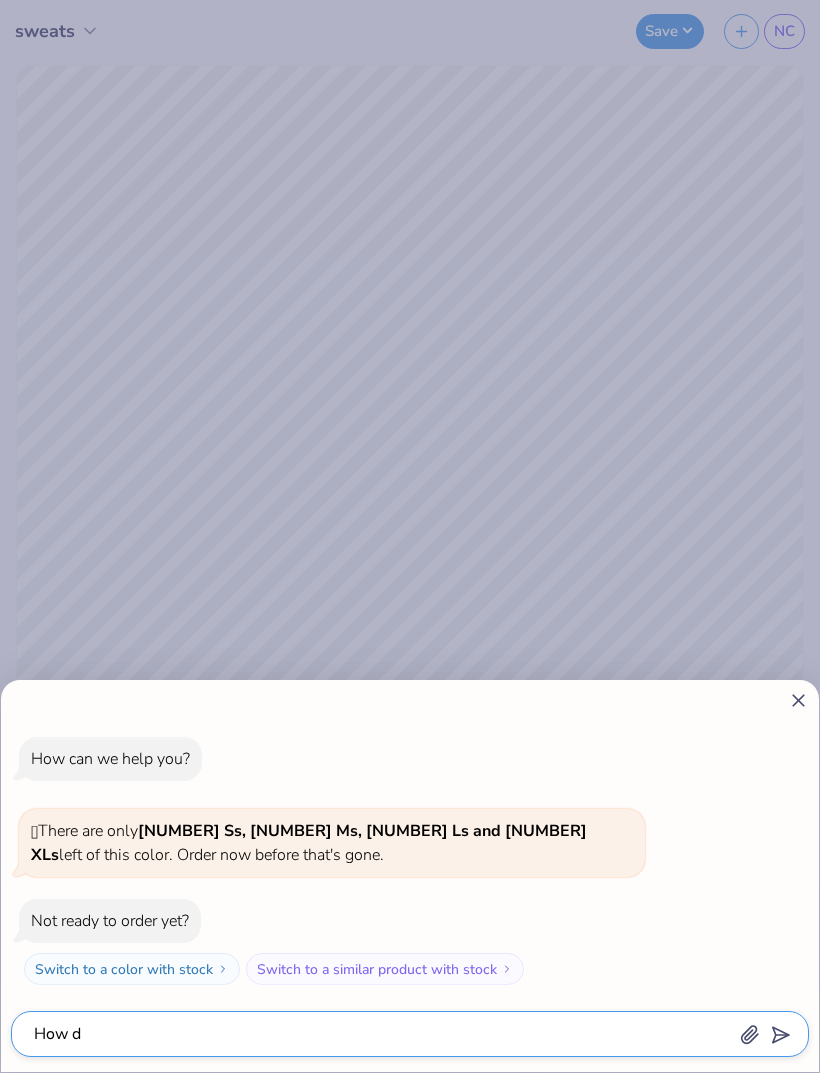type on "How dp" 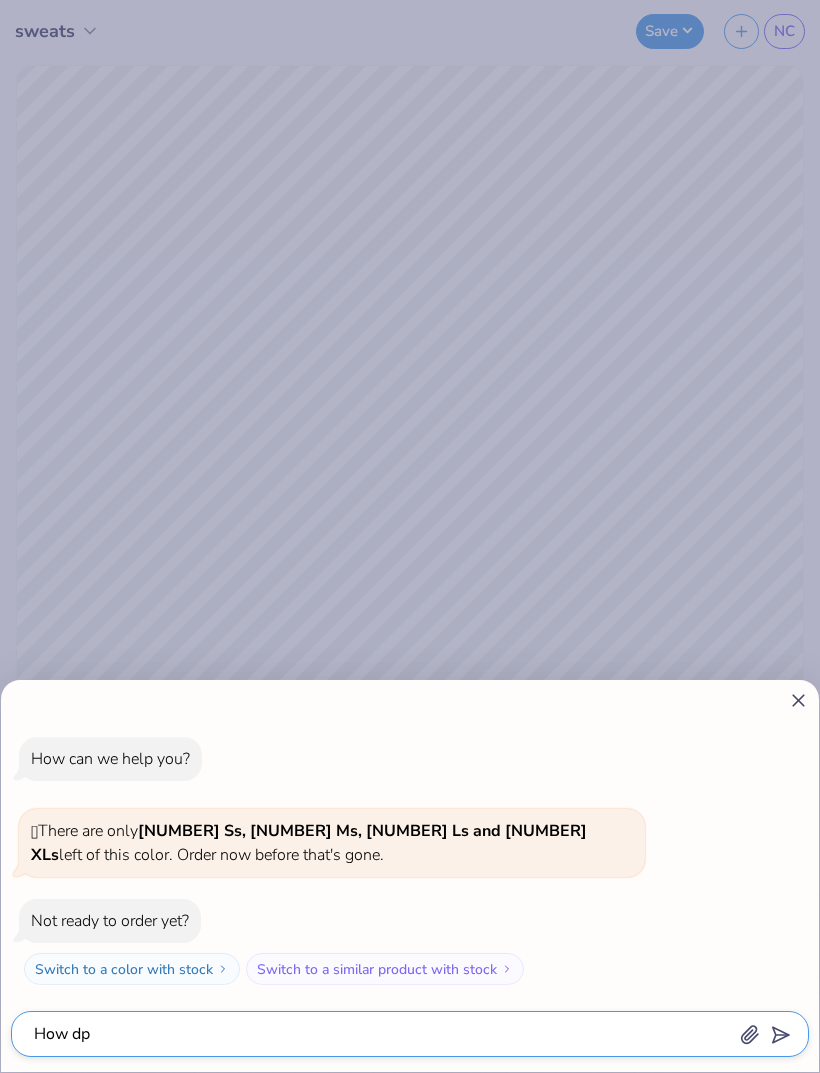 type on "x" 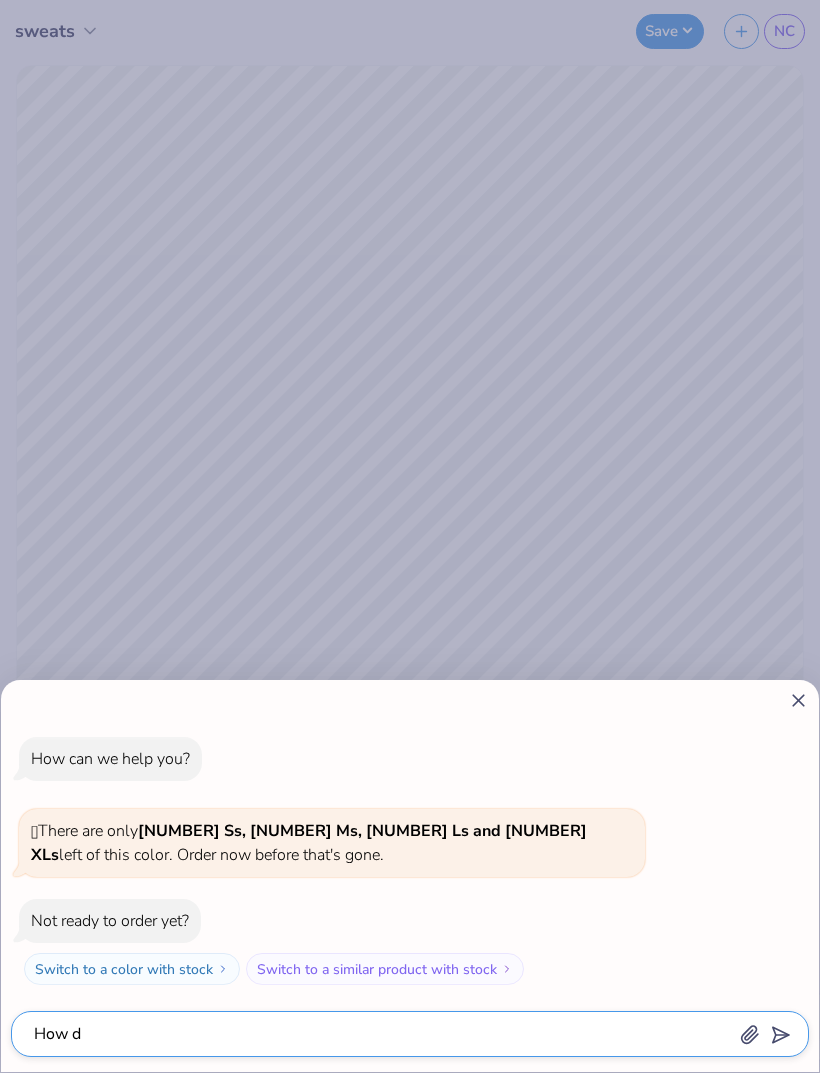 type on "x" 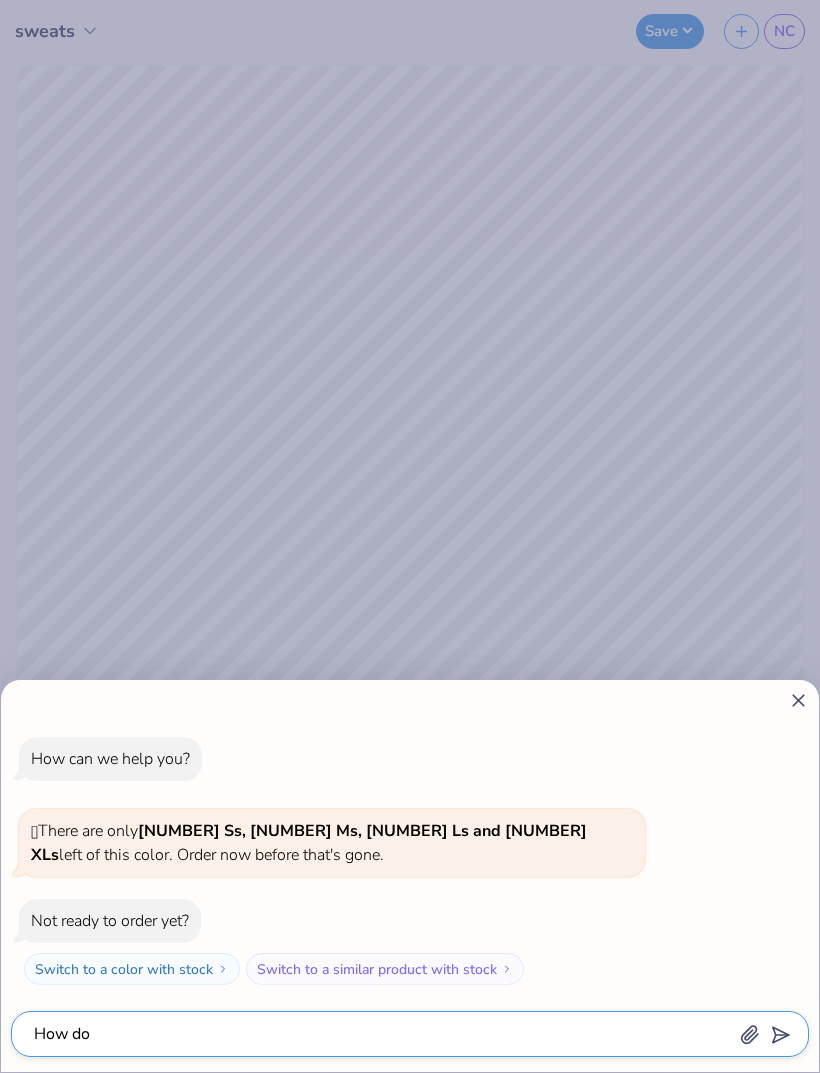 type on "x" 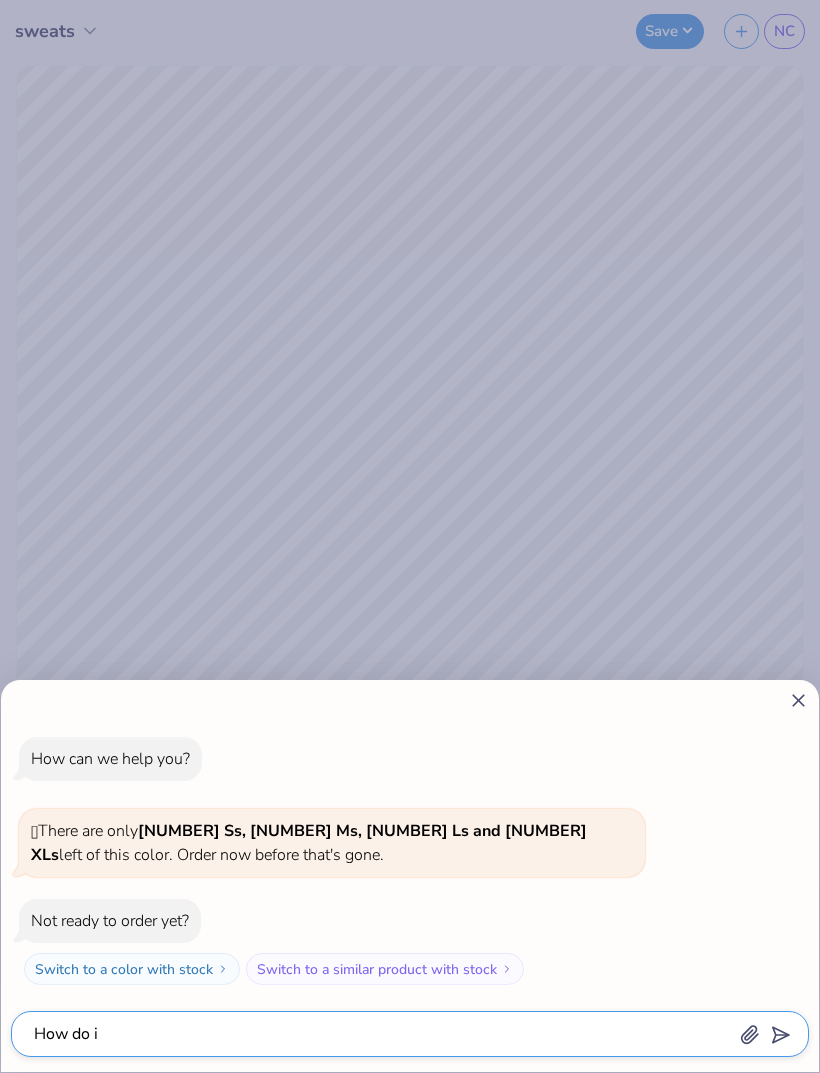 type on "How do I" 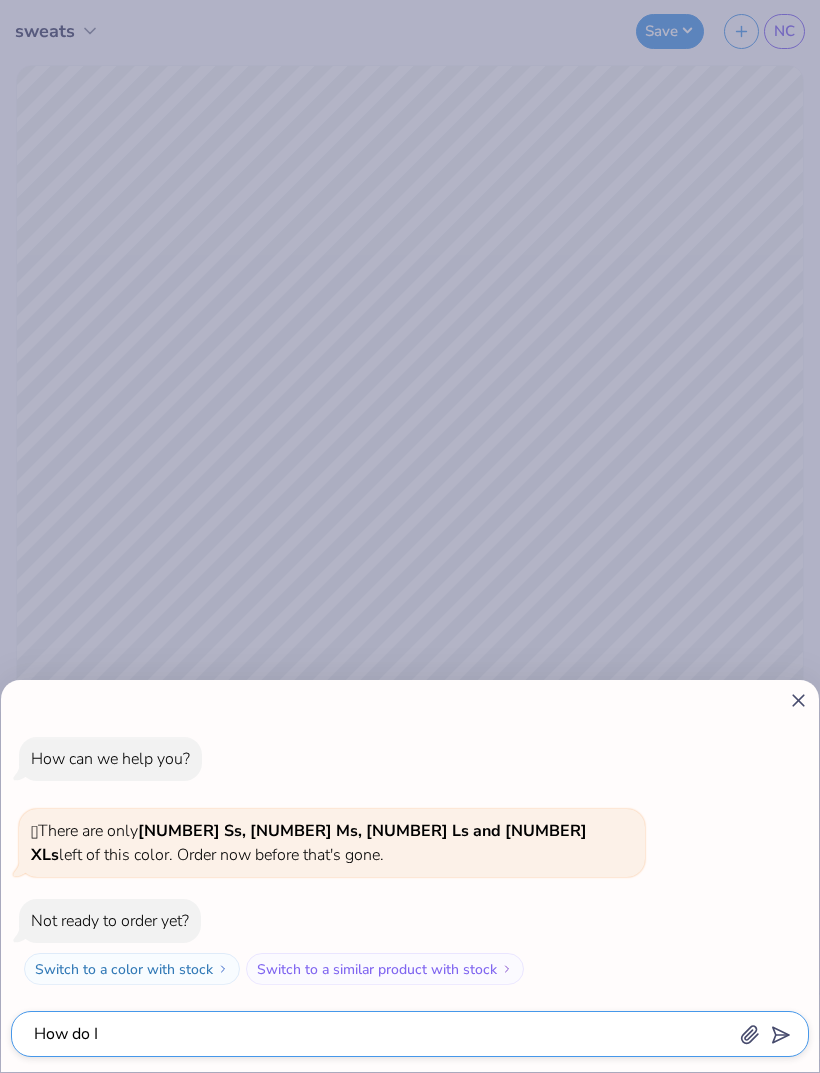 type on "How do I" 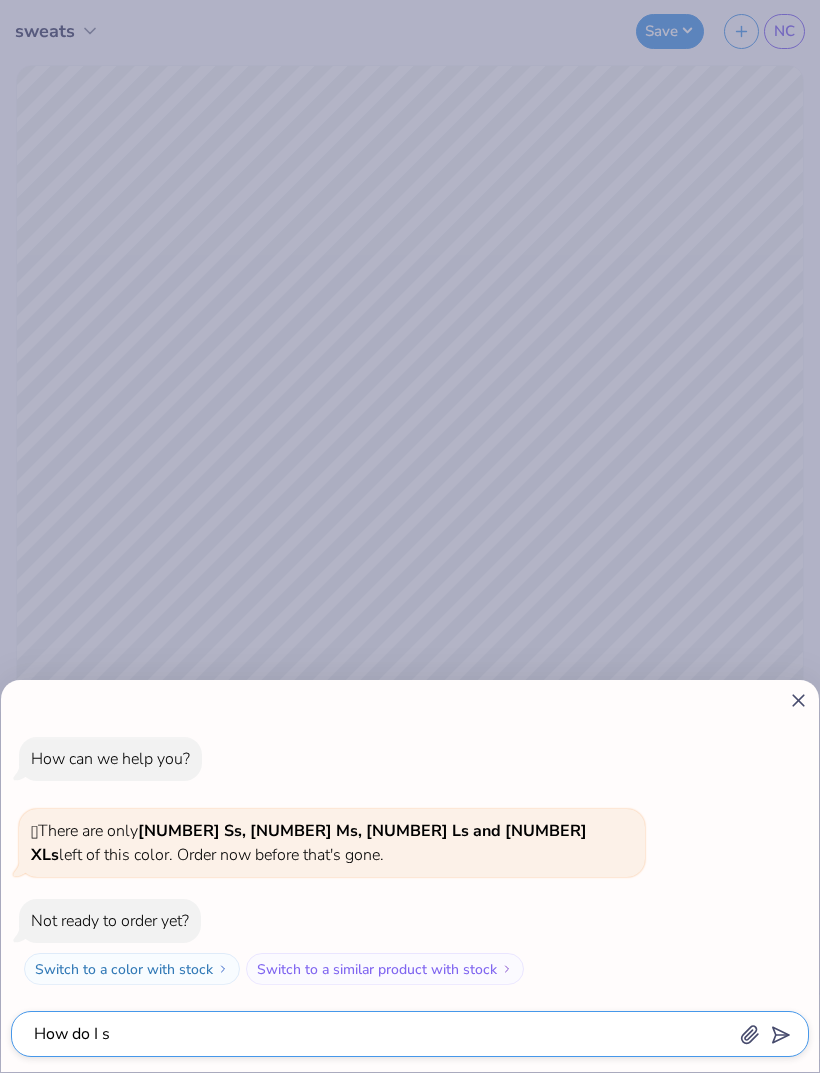 type on "How do I sa" 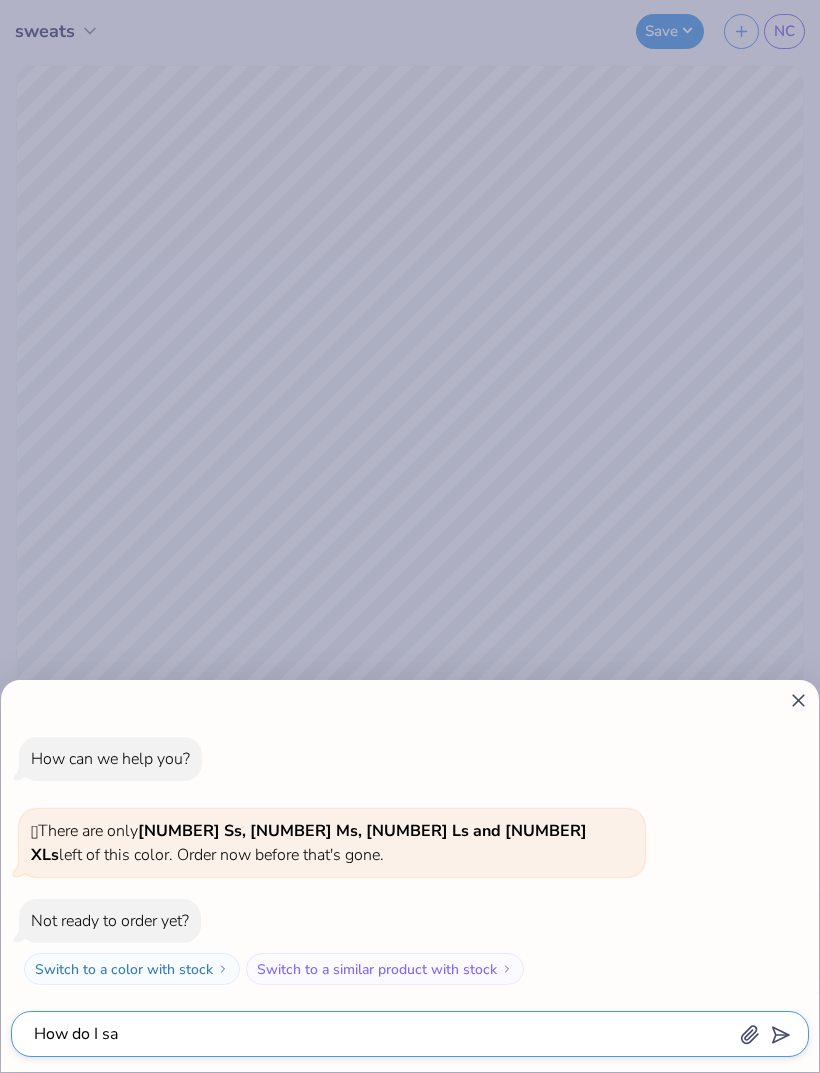 type on "How do I sar" 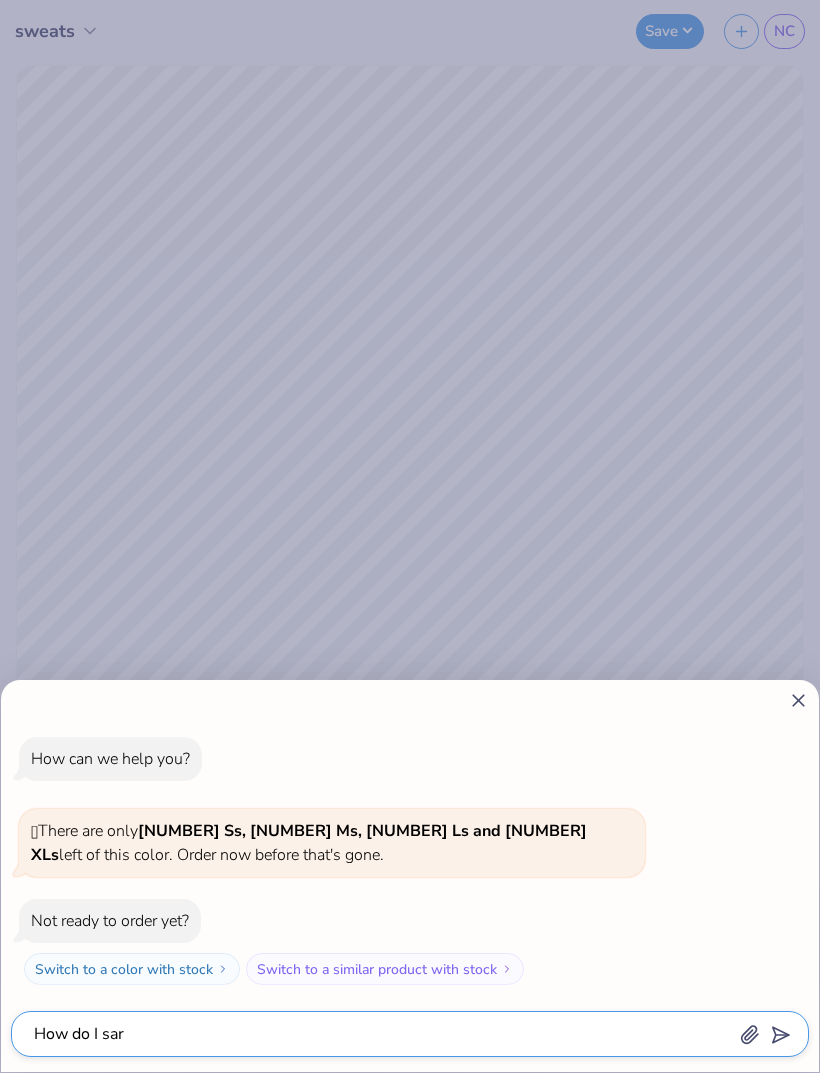 type on "x" 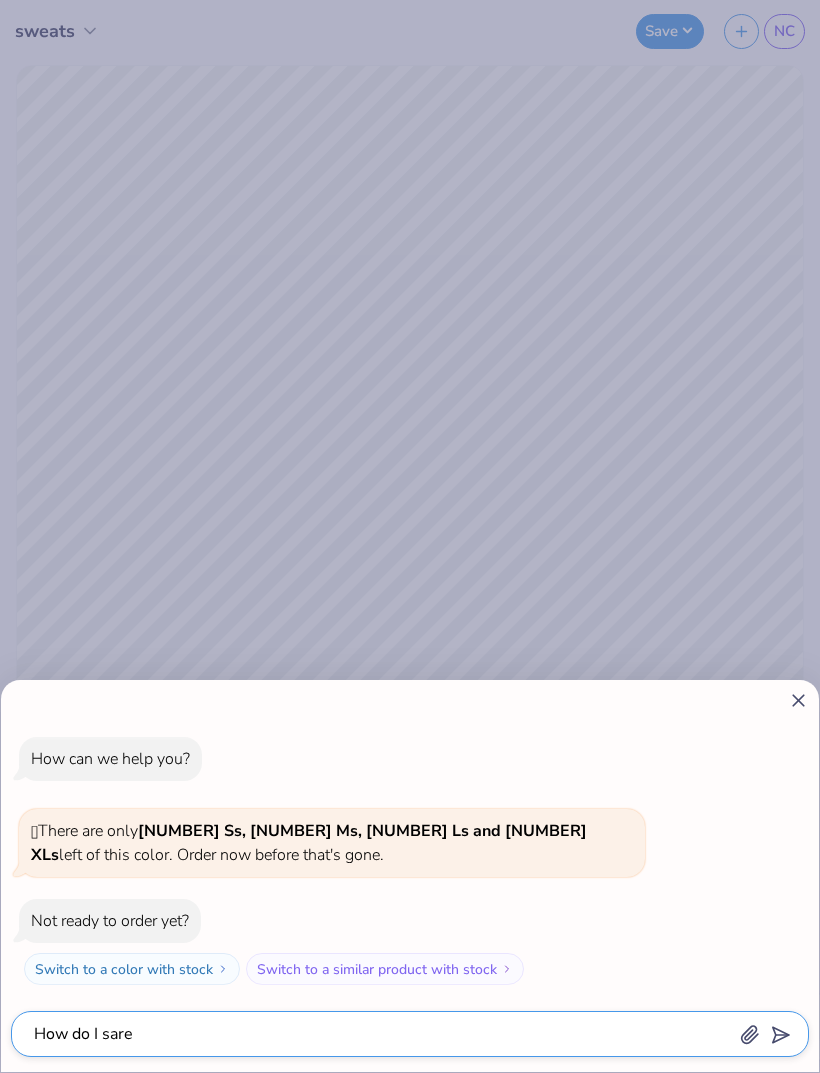 type on "How do I dare" 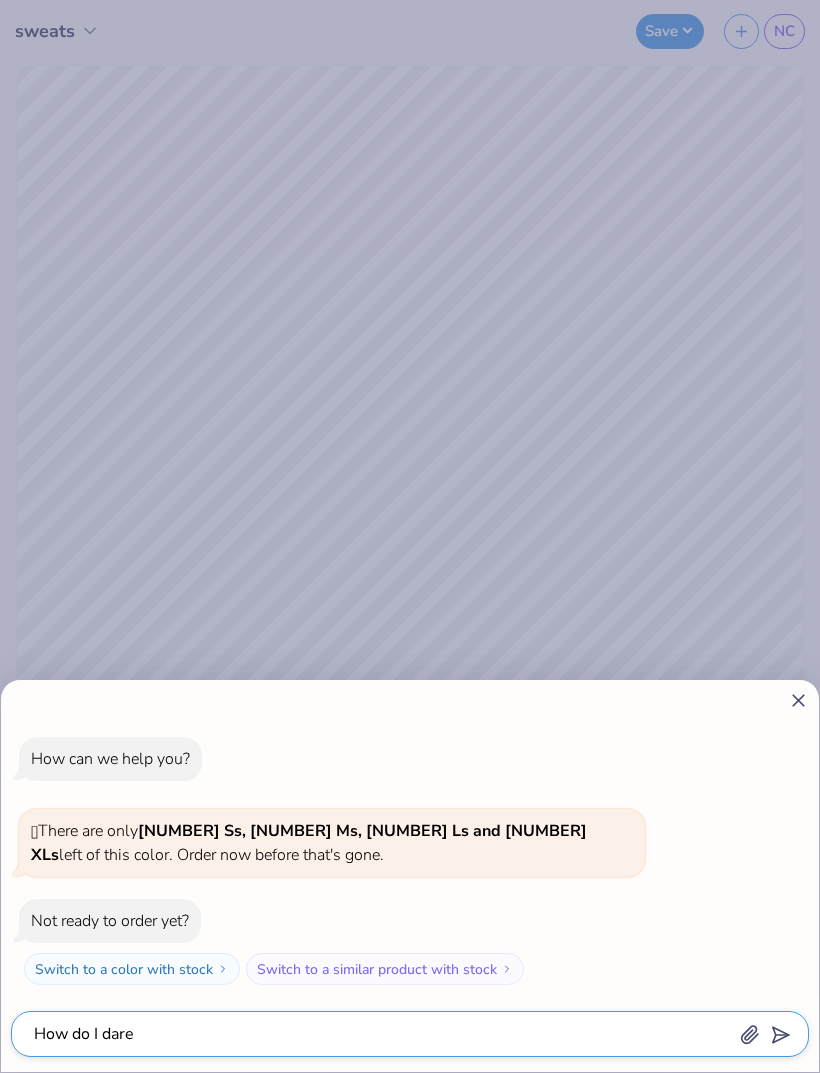 type on "How do I dare" 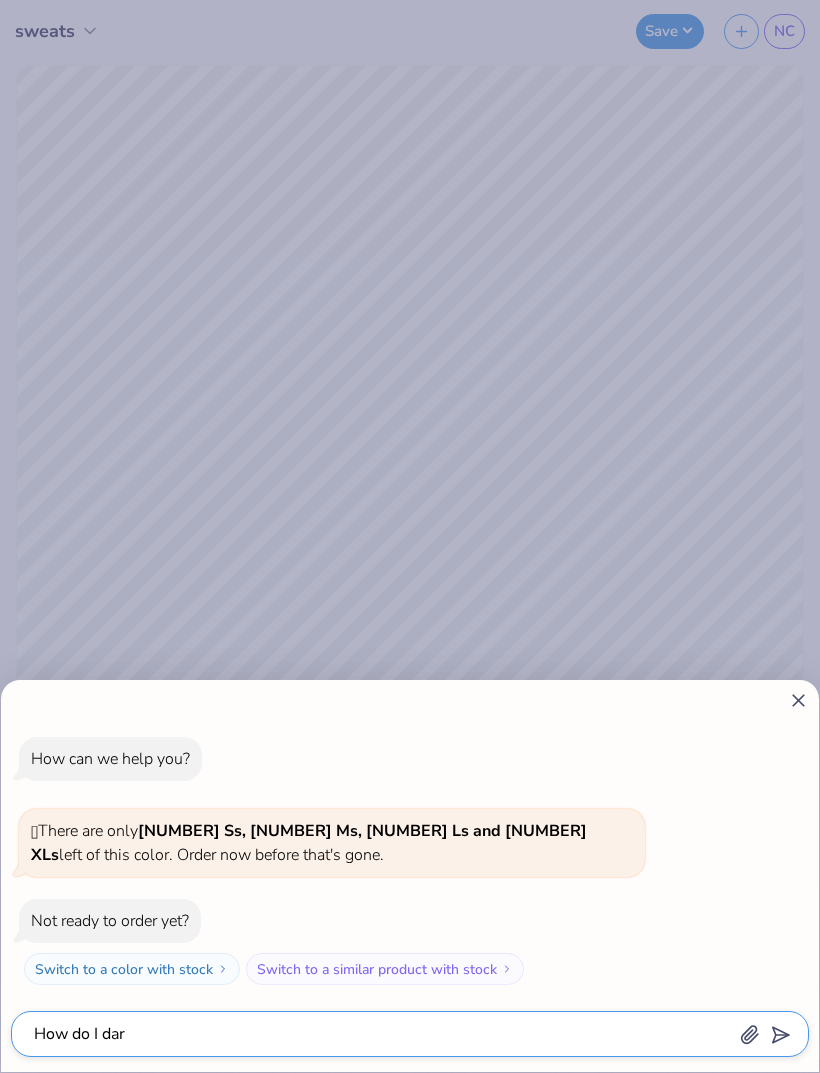 type on "How do I da" 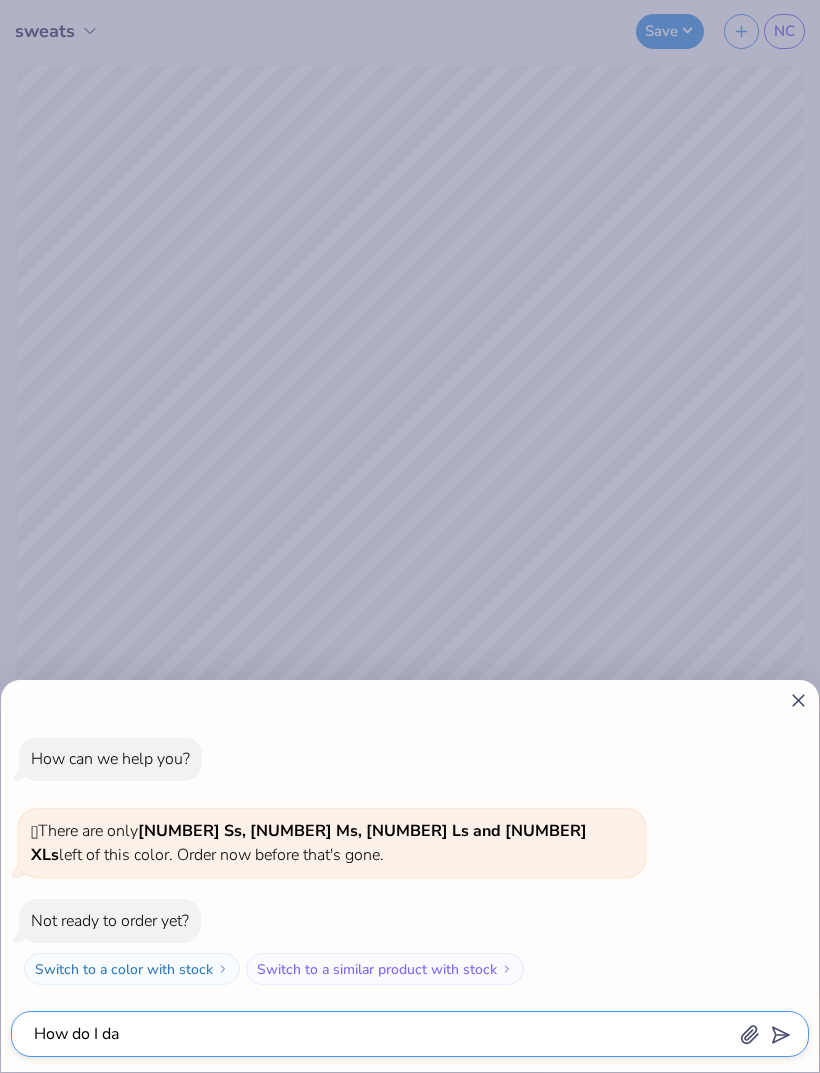 type on "How do I d" 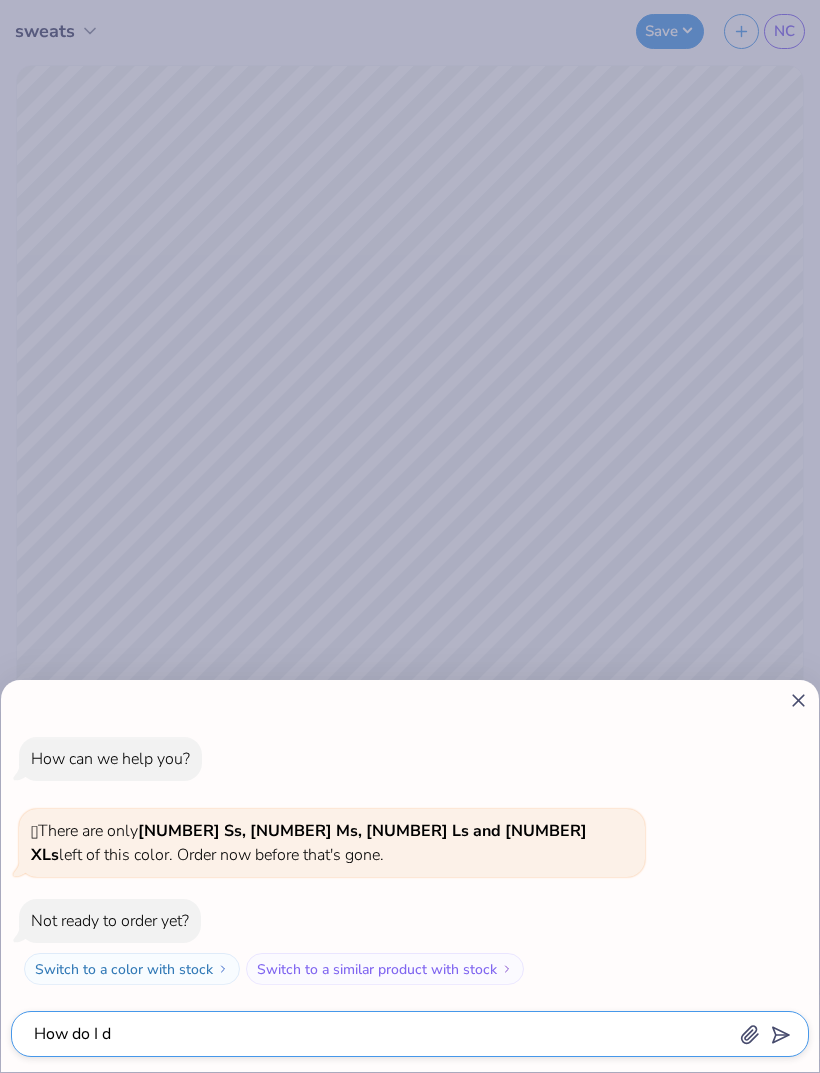 type on "How do I" 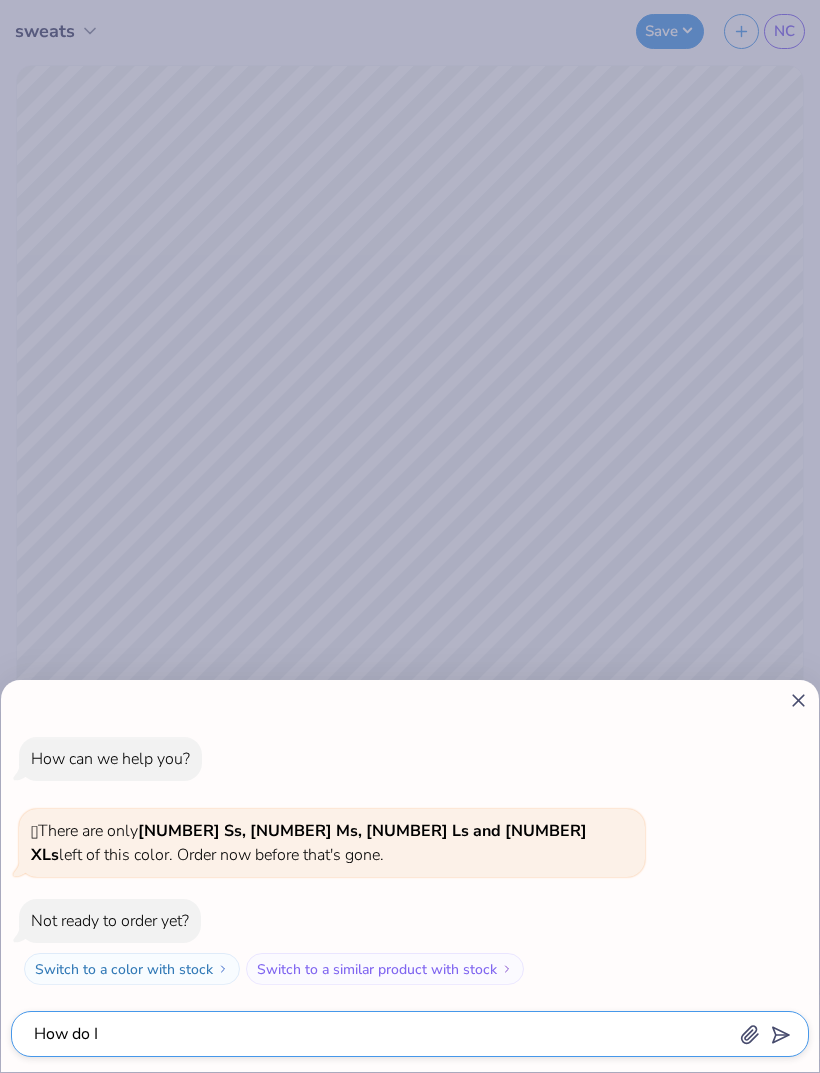 type on "How do I s" 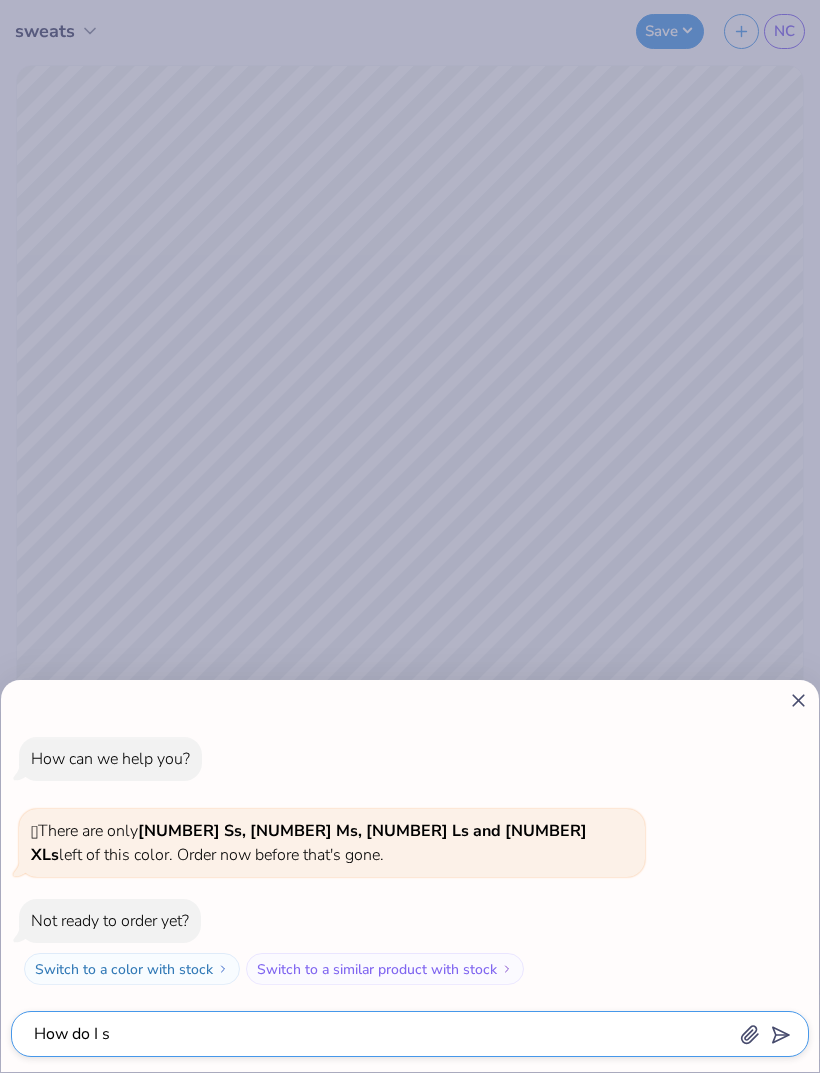 type on "How do I sh" 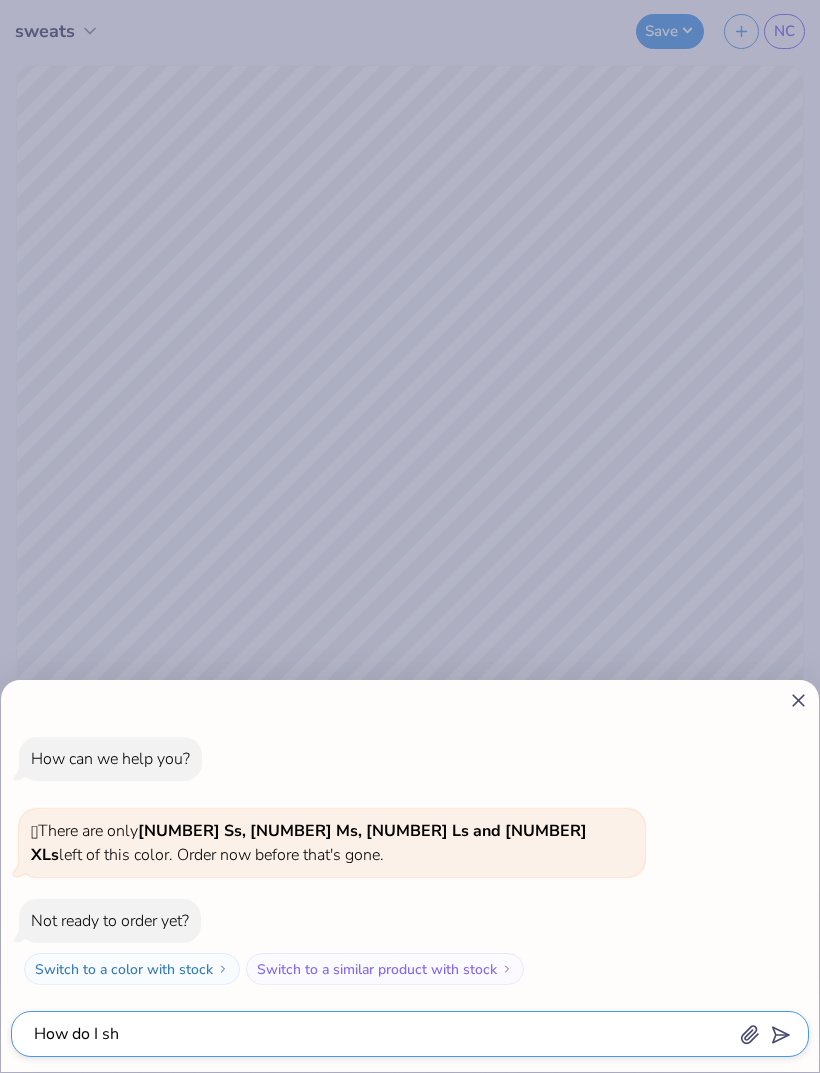 type on "How do I sha" 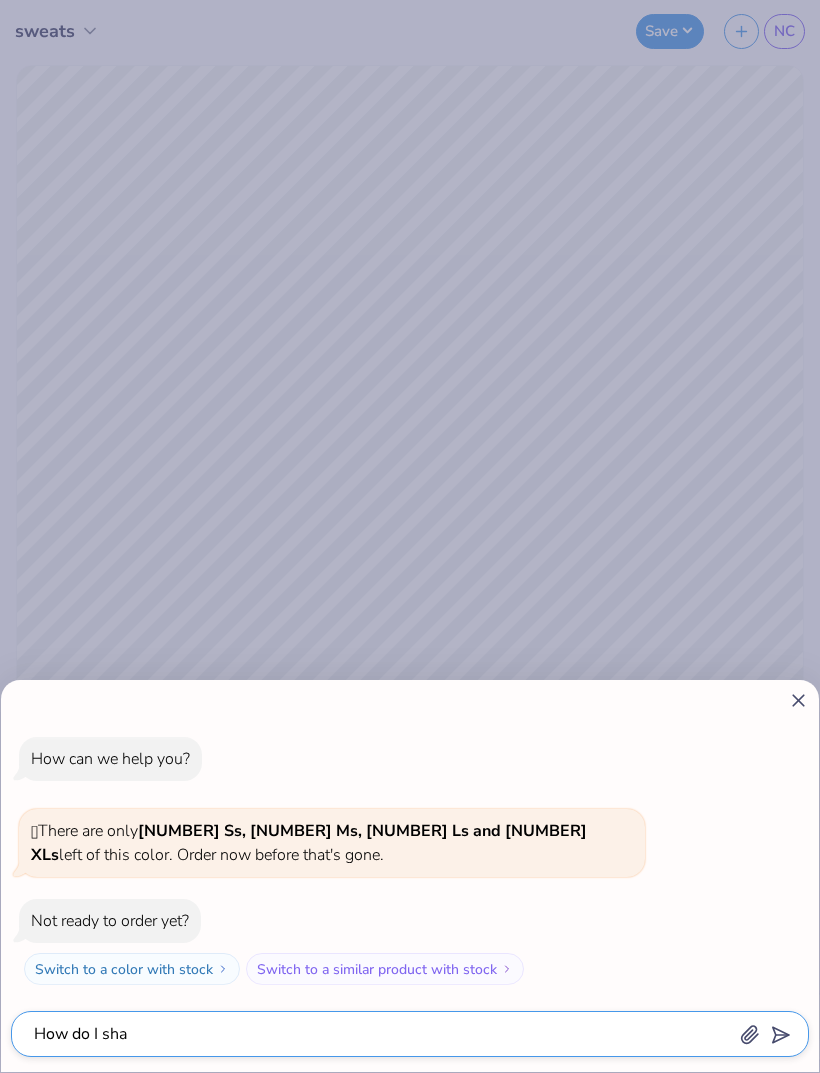 type on "How do I shar" 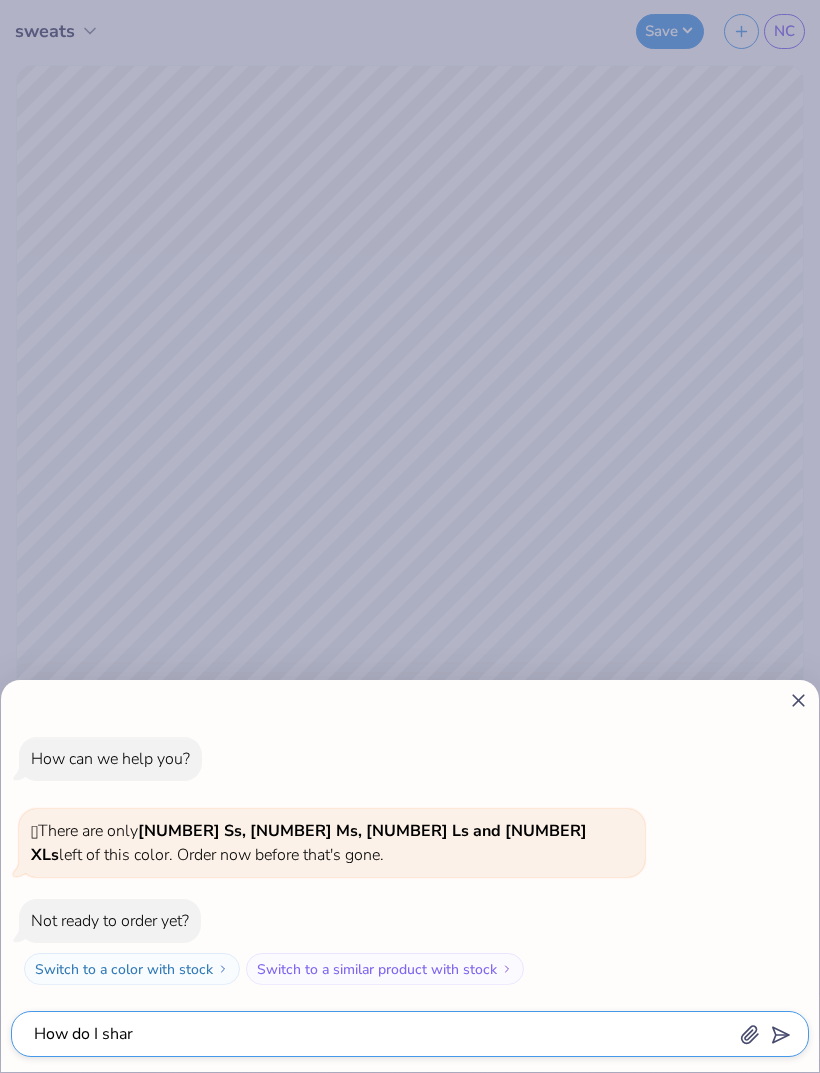 type on "How do I share" 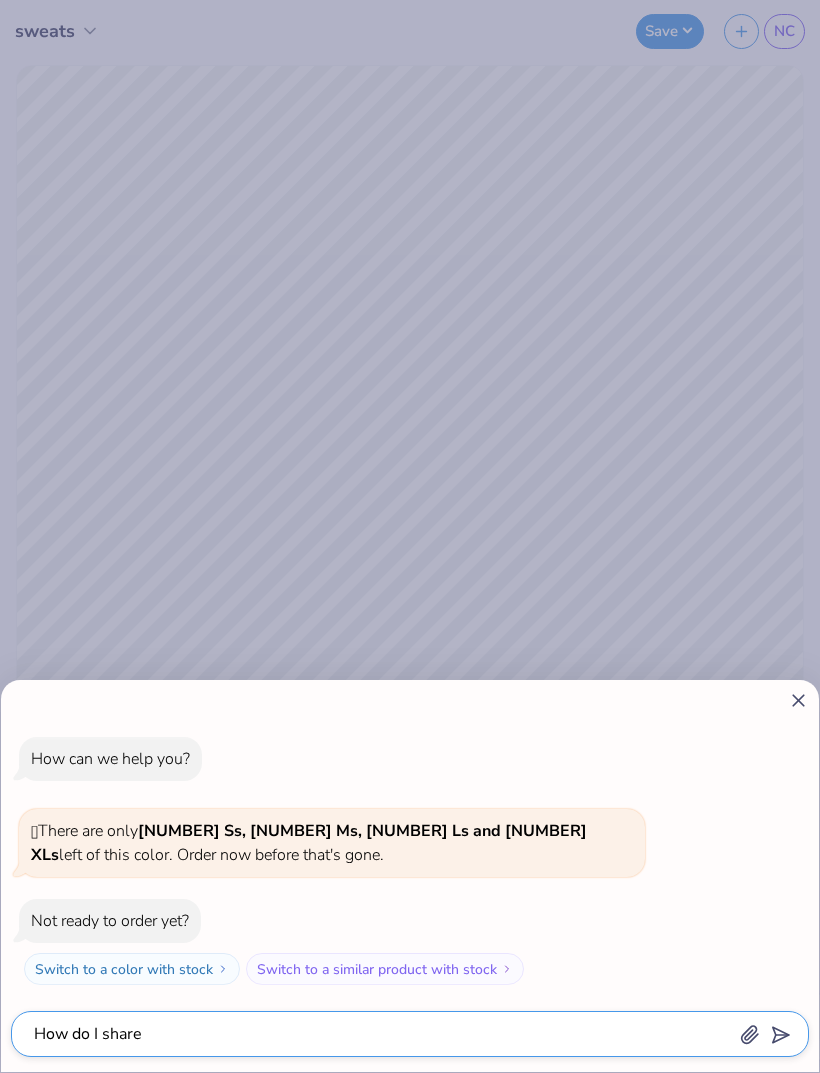 type on "How do I share" 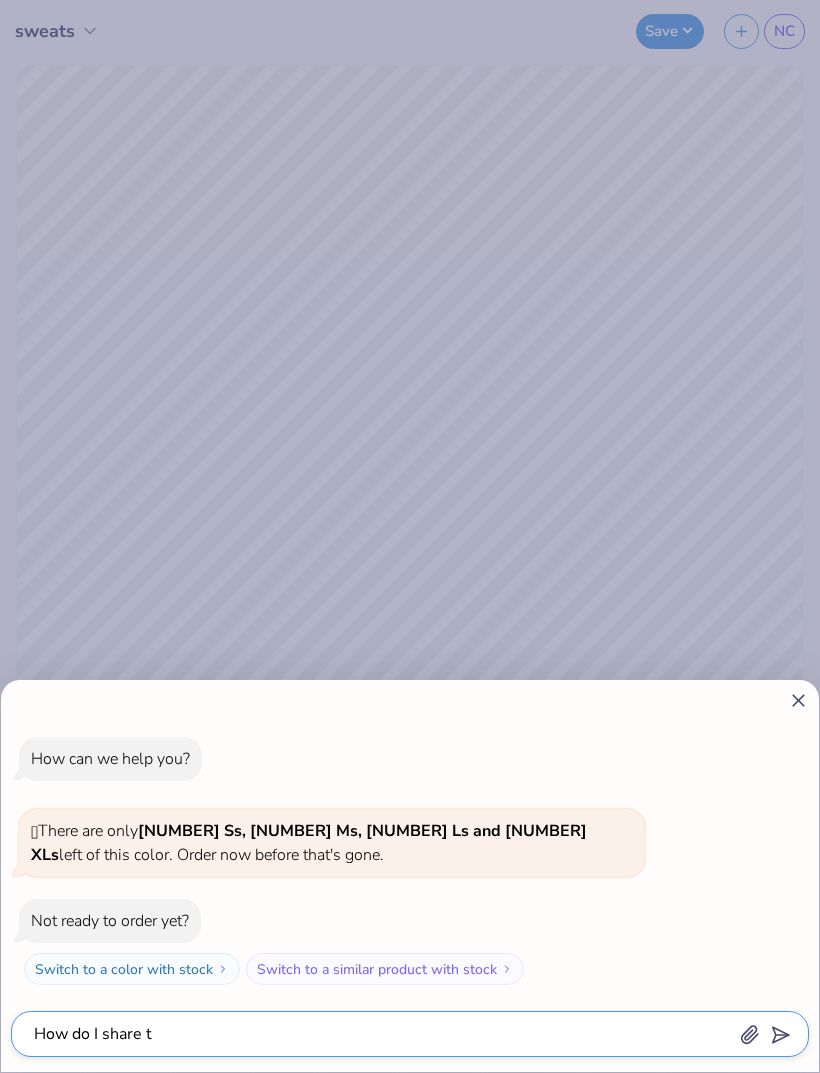 type on "x" 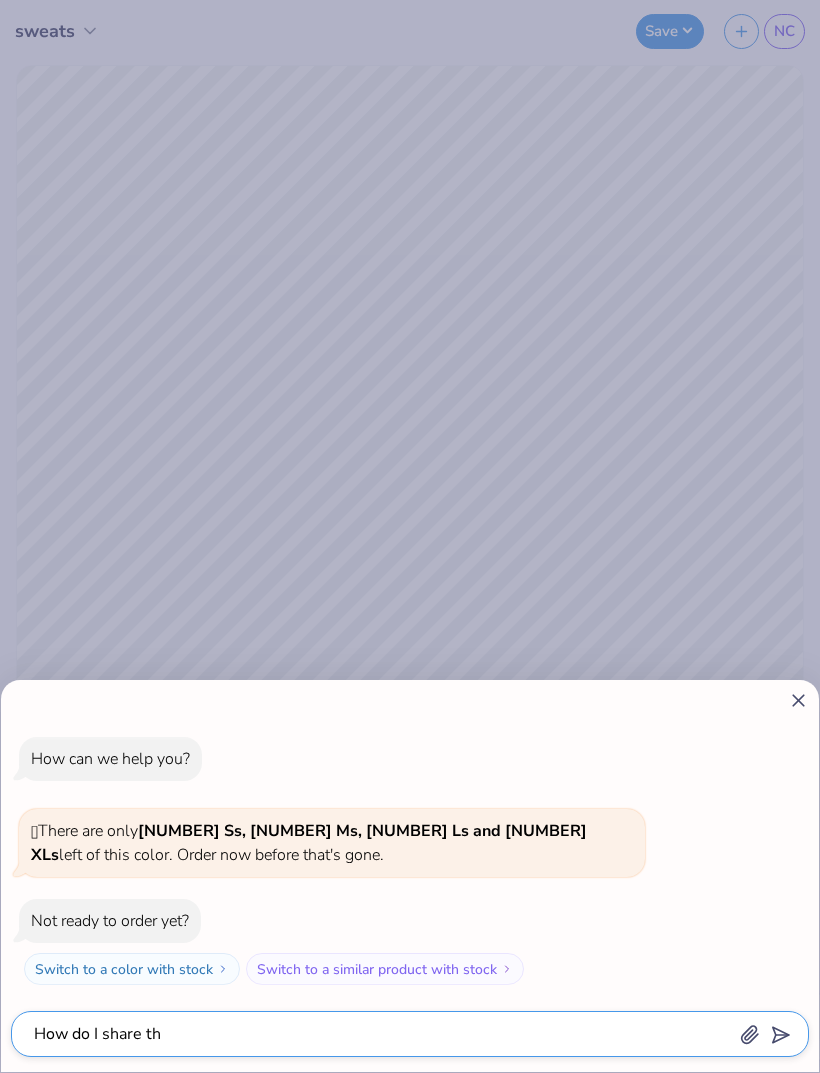 type on "How do I share thi" 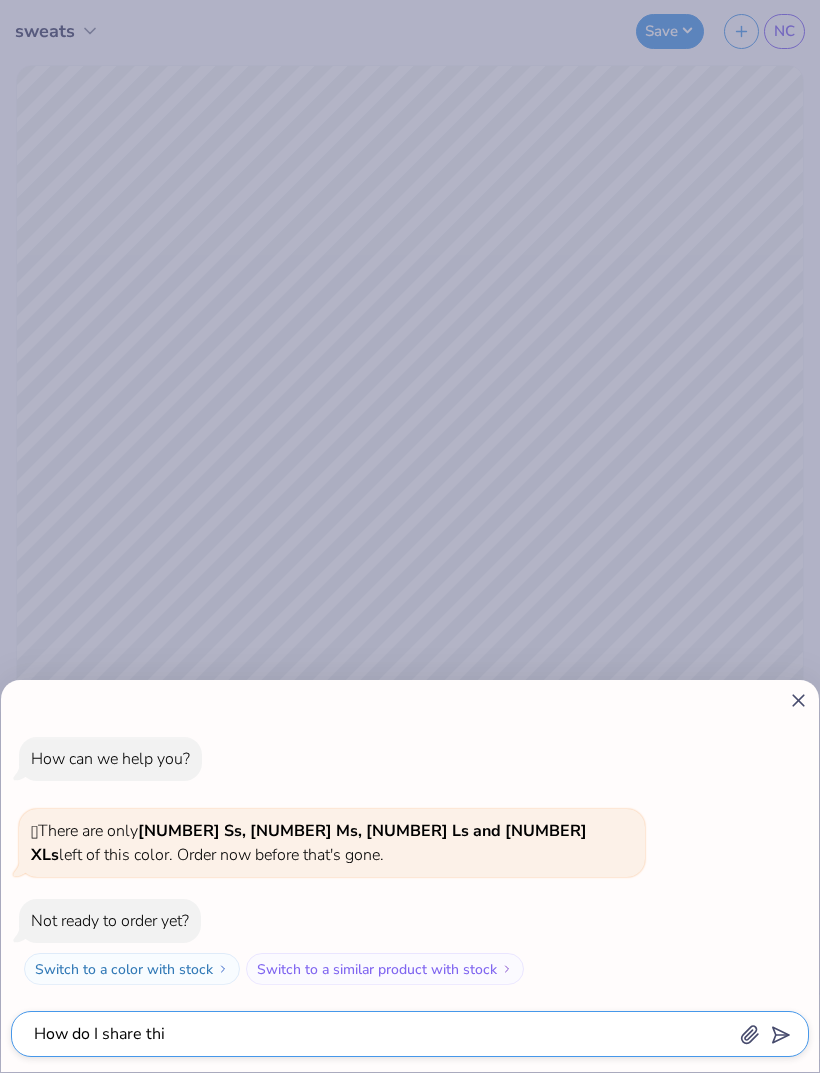 type on "x" 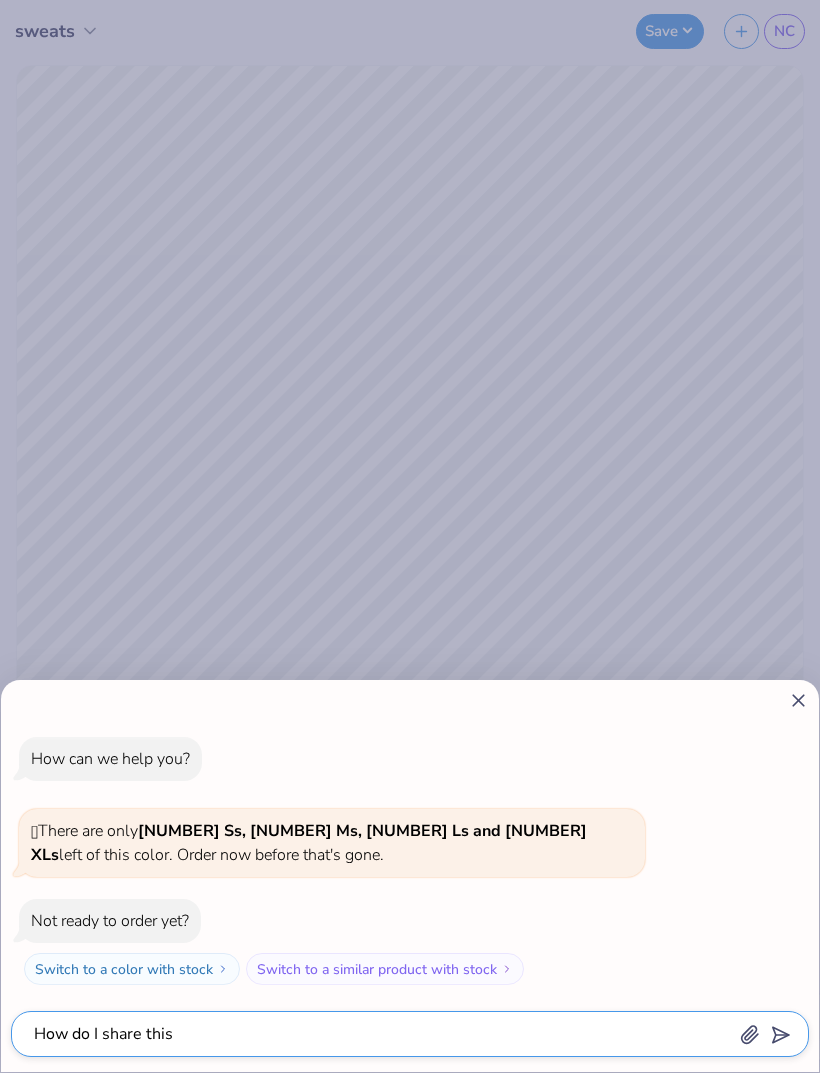 type on "How do I share this" 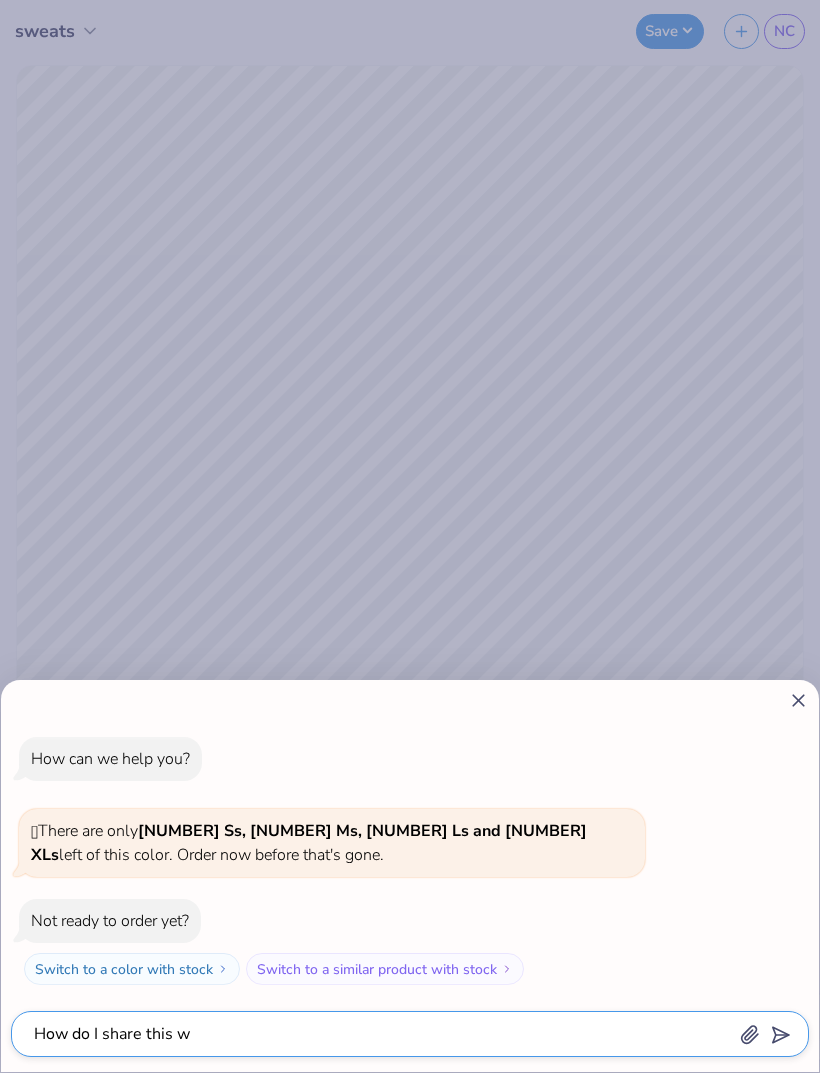 type on "How do I share this wi" 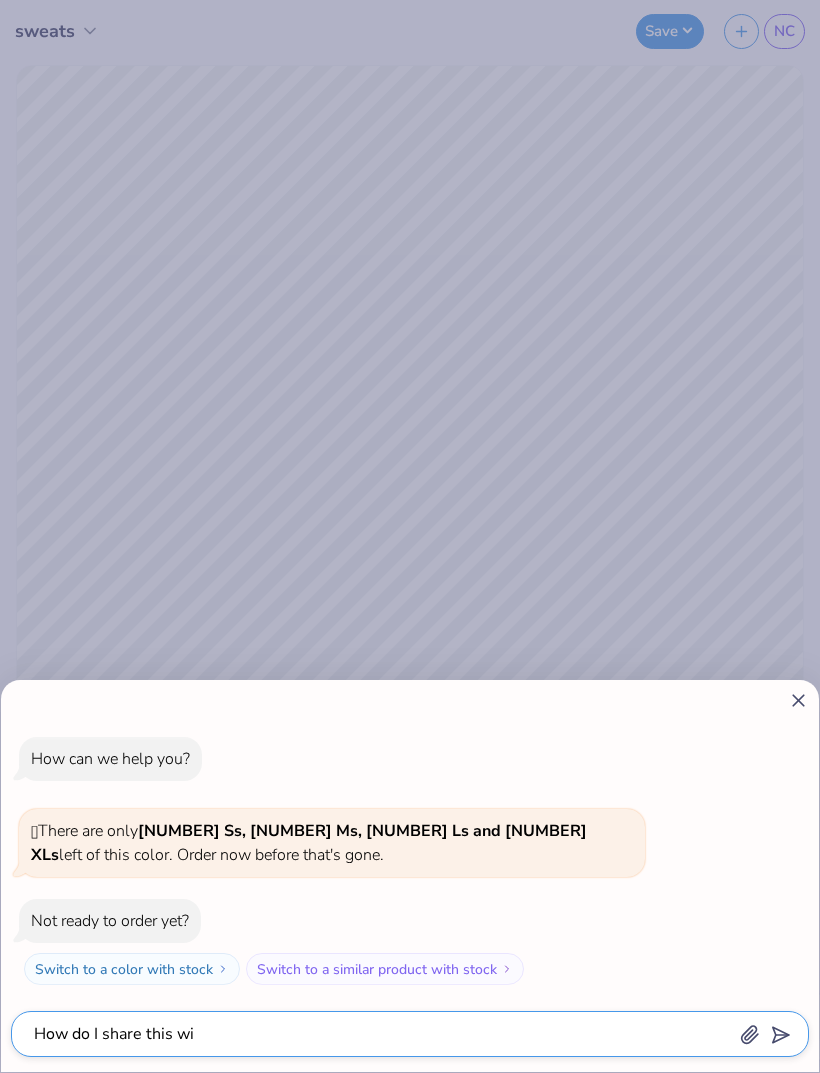type on "How do I share this wit" 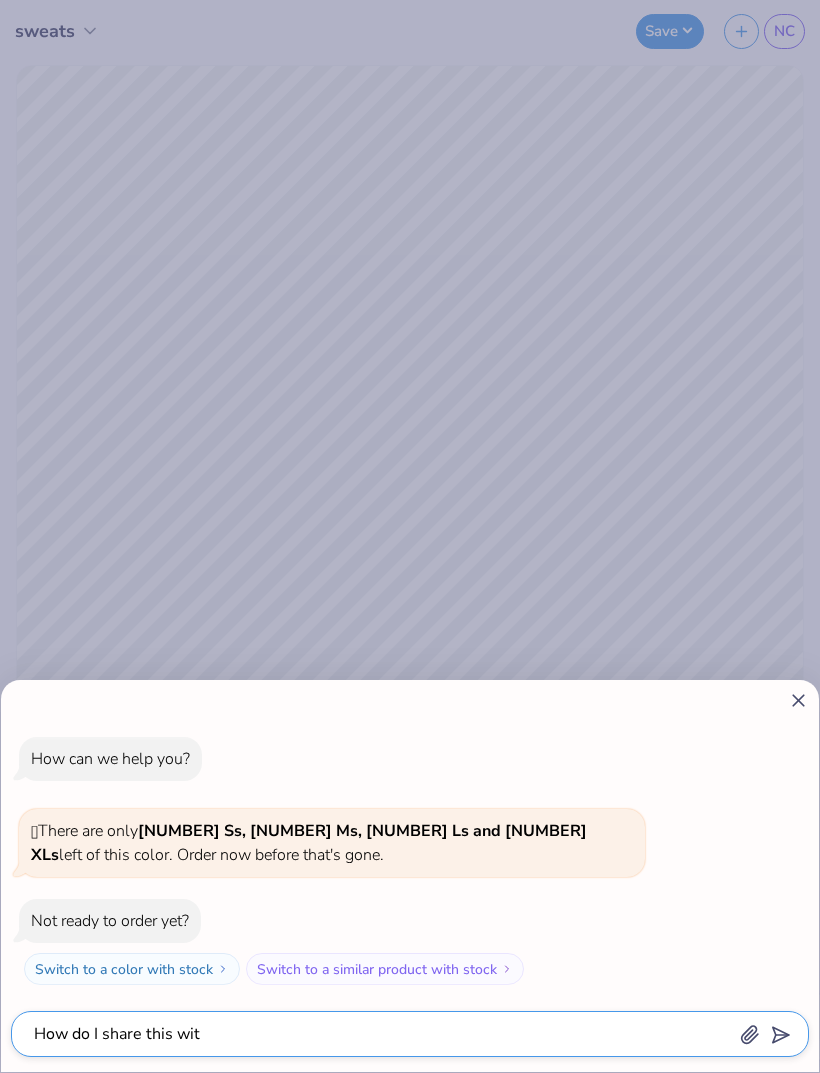 type on "How do I share this with" 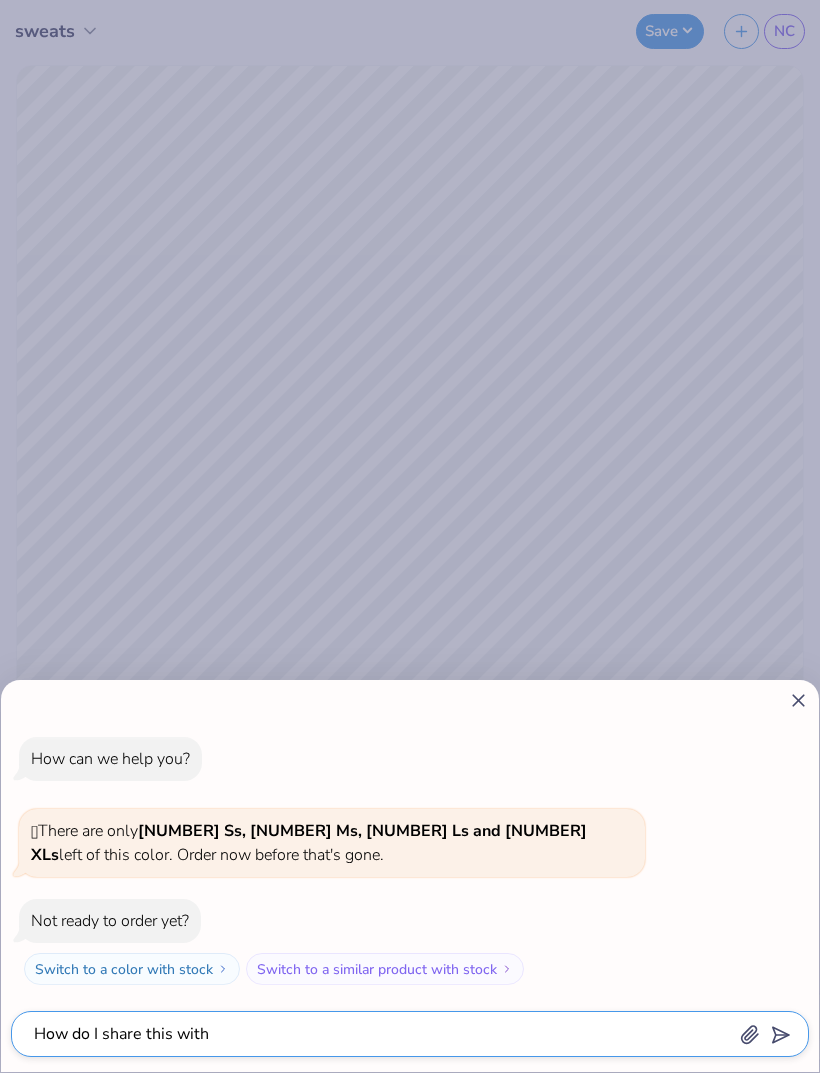 type on "How do I share this with" 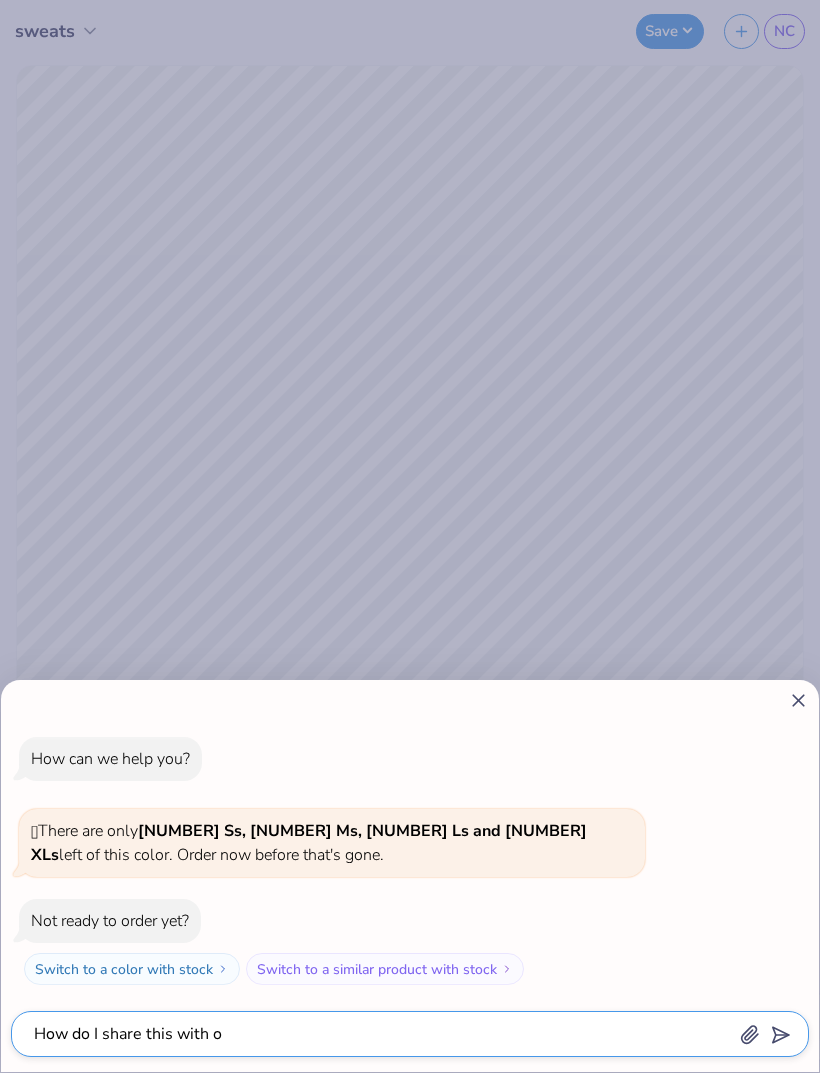 type on "How do I share this with ot" 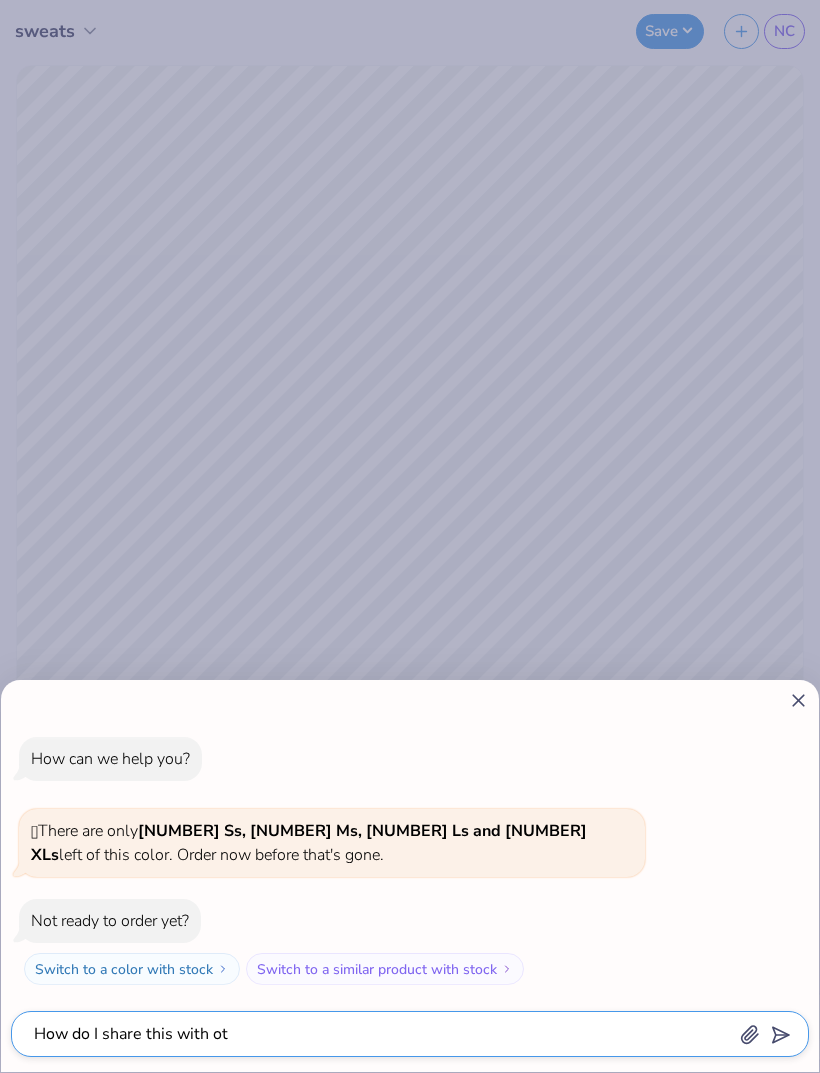 type on "How do I share this with oth" 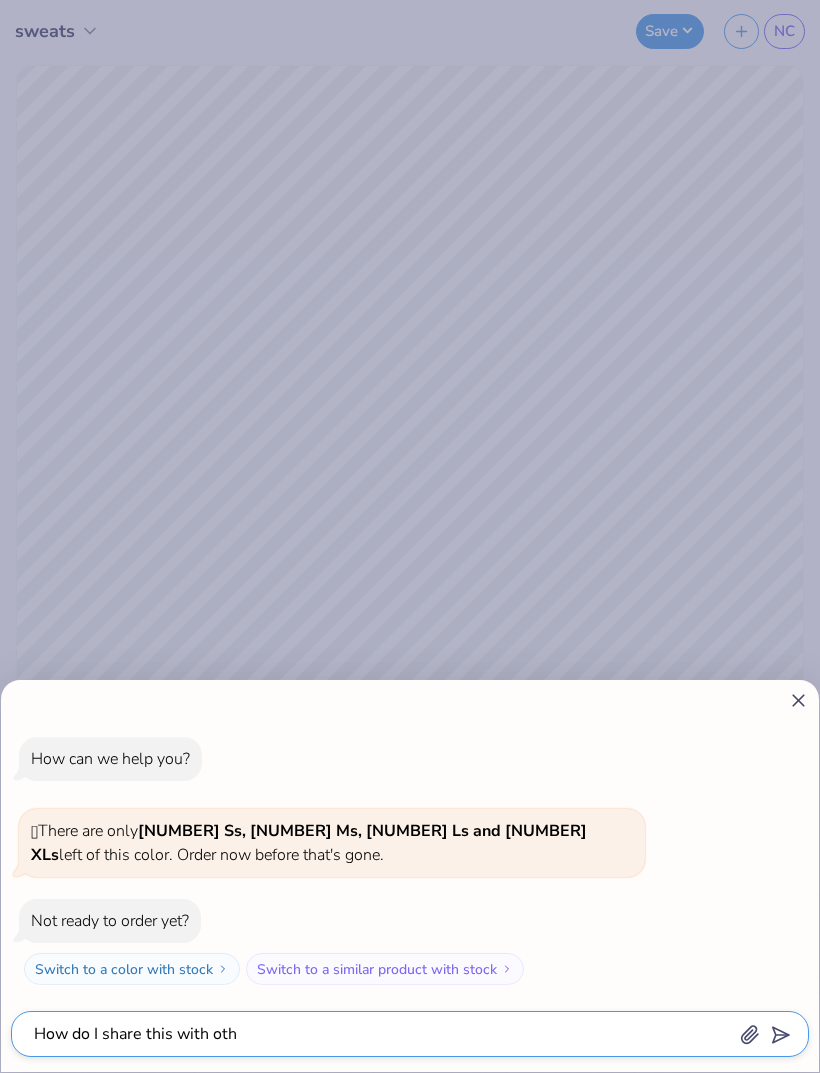 type on "x" 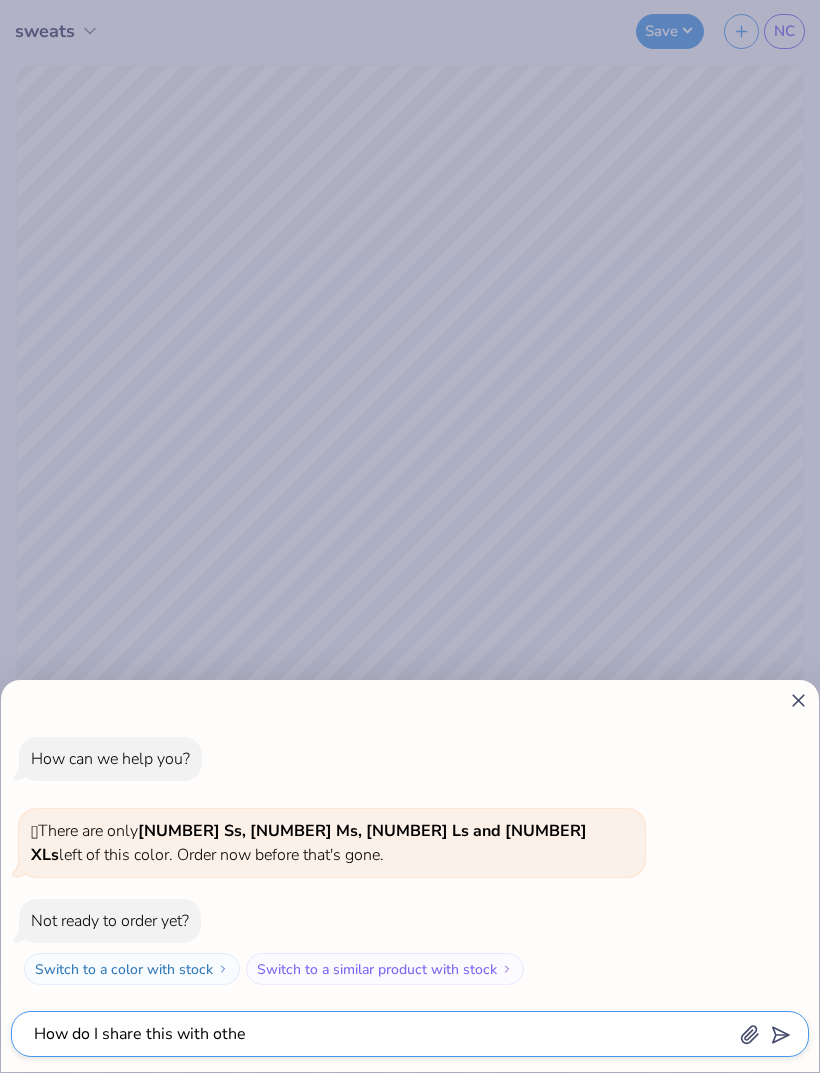 type on "How do I share this with other" 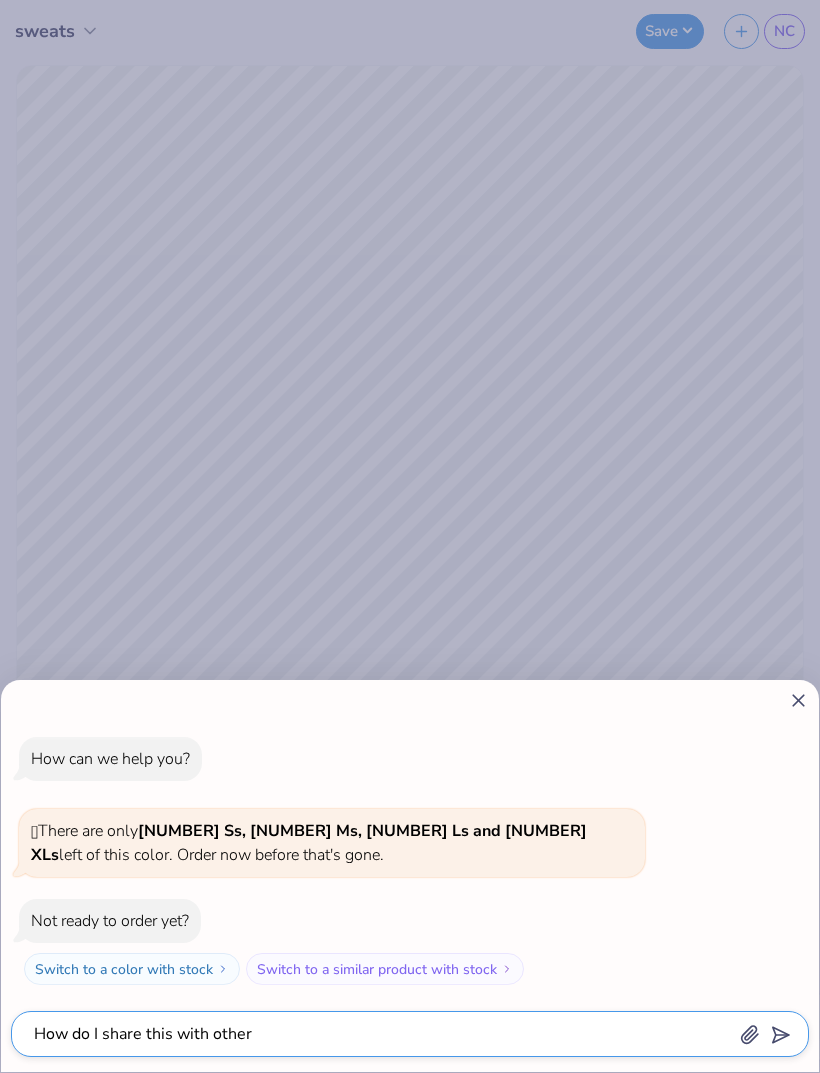 type on "How do I share this with others" 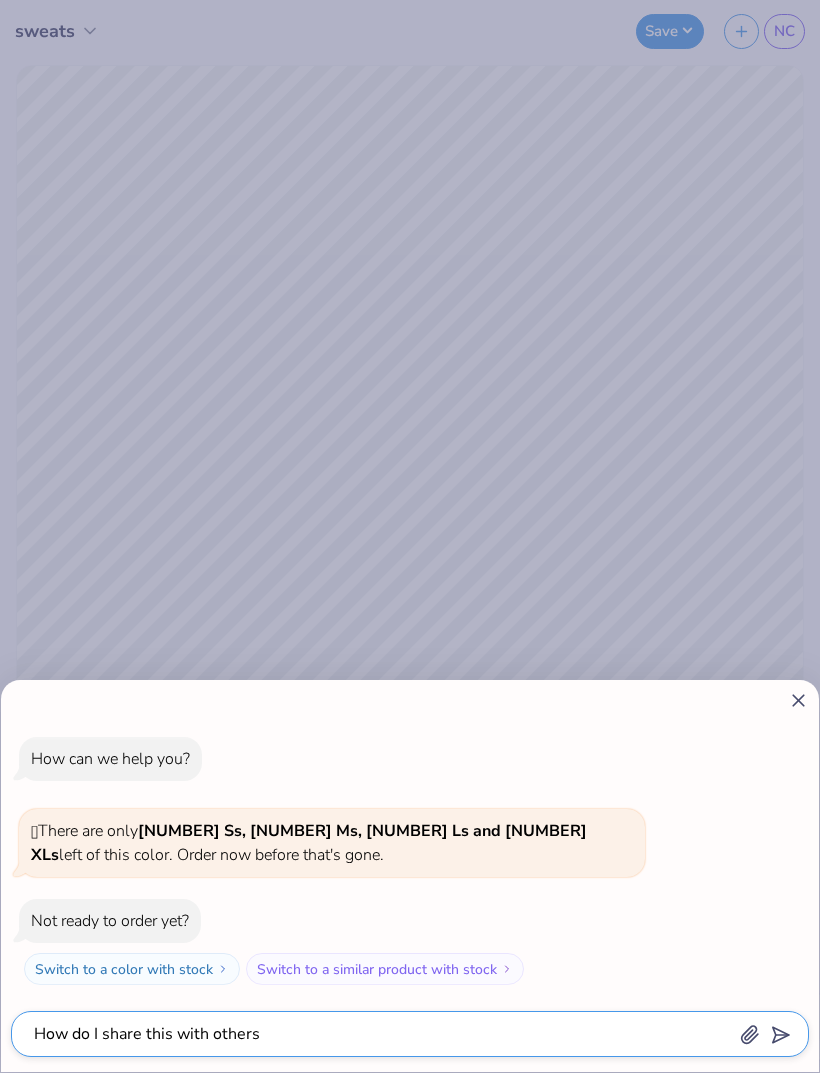type on "x" 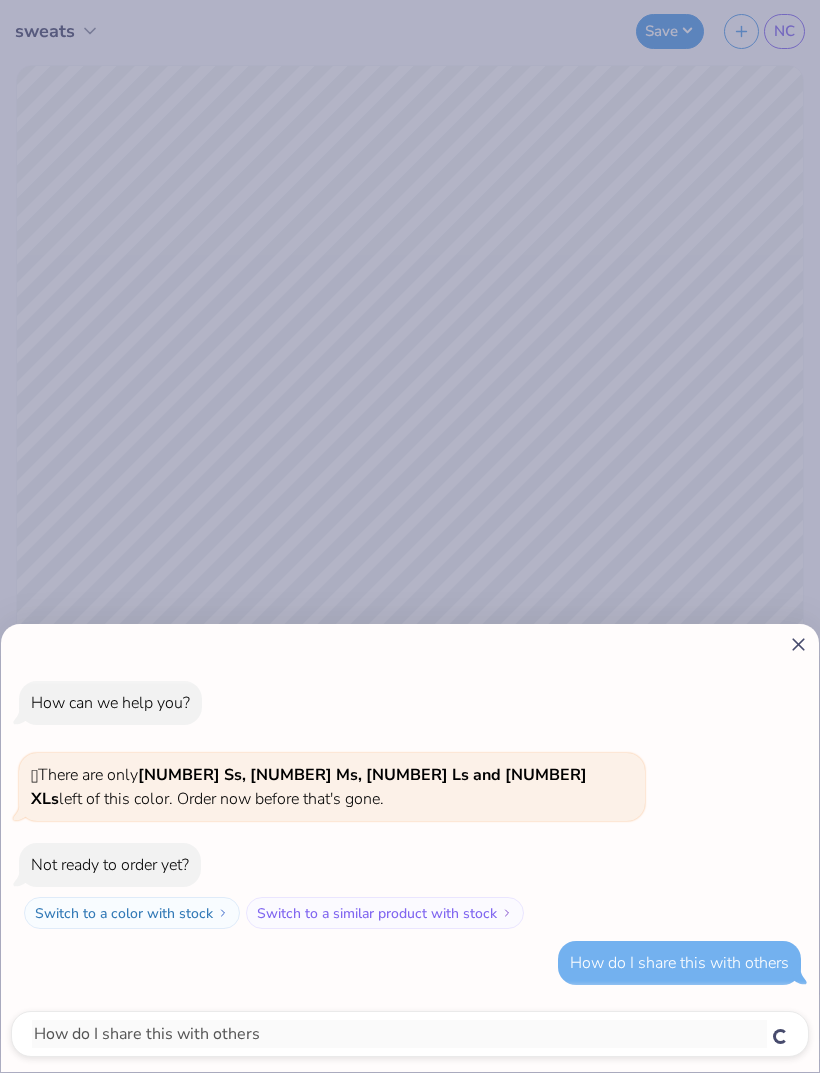 type on "x" 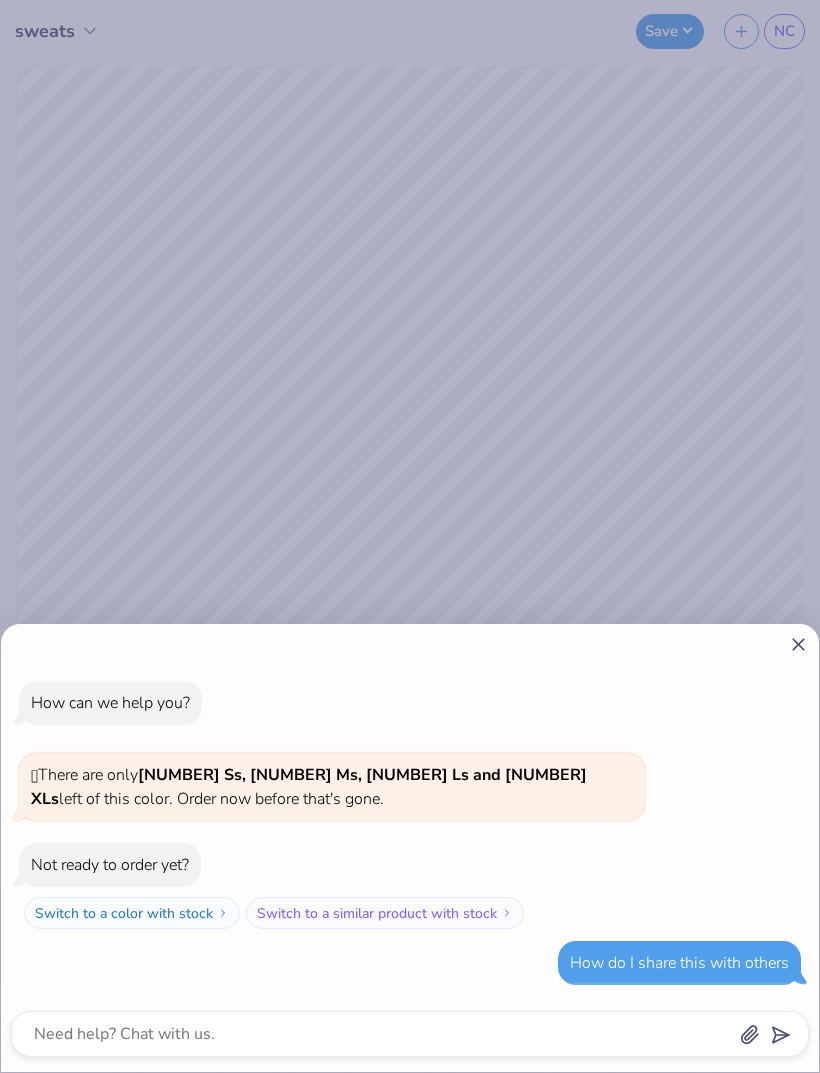click 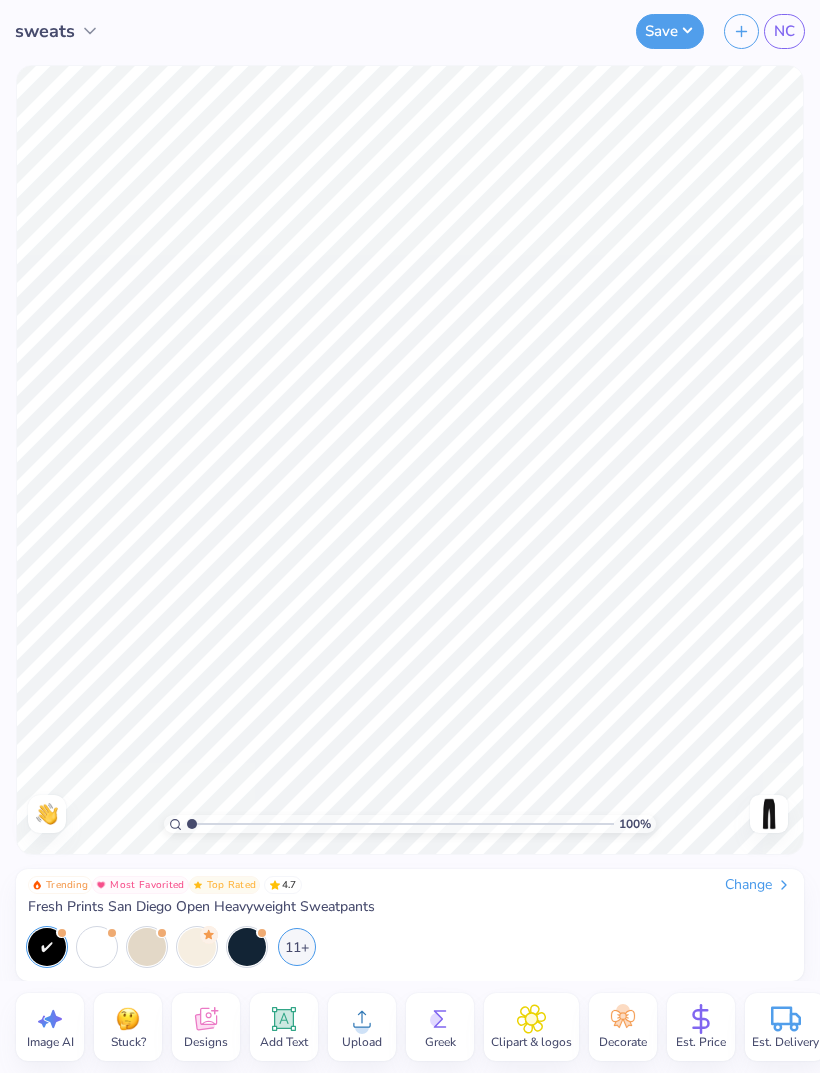 type on "x" 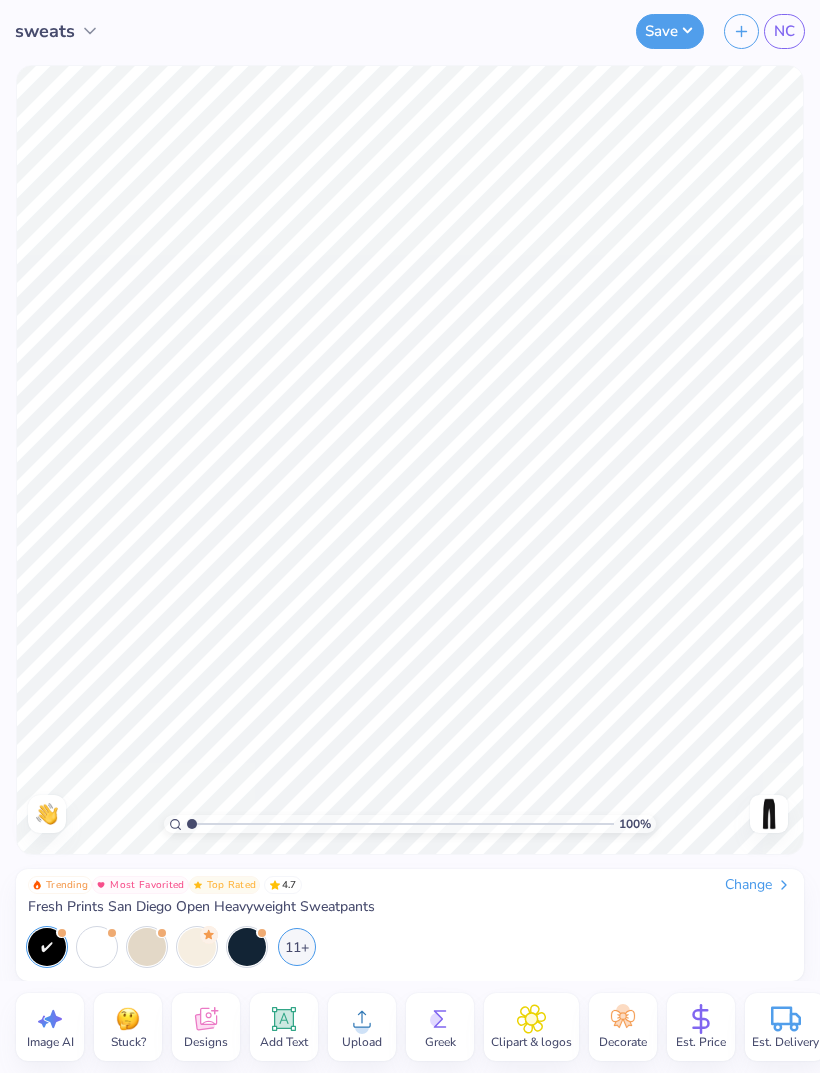 click on "Save" at bounding box center (670, 31) 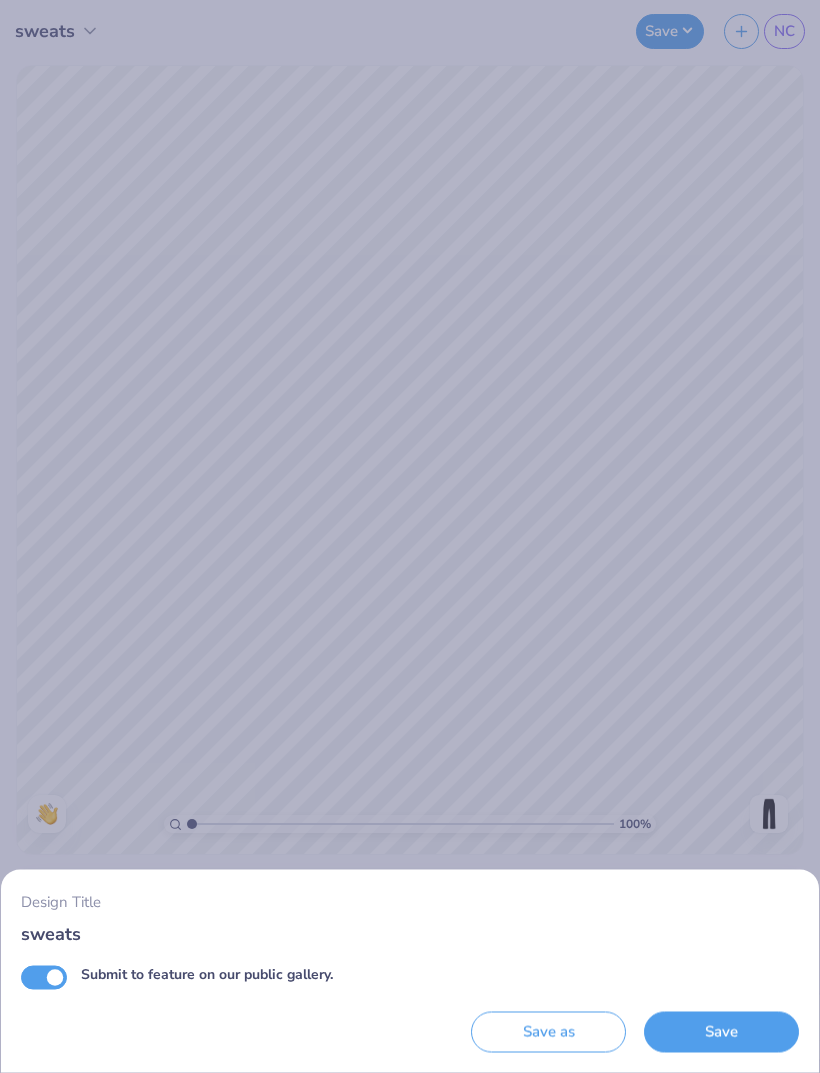 click on "Design Title sweats Submit to feature on our public gallery. Save as Save" at bounding box center [410, 536] 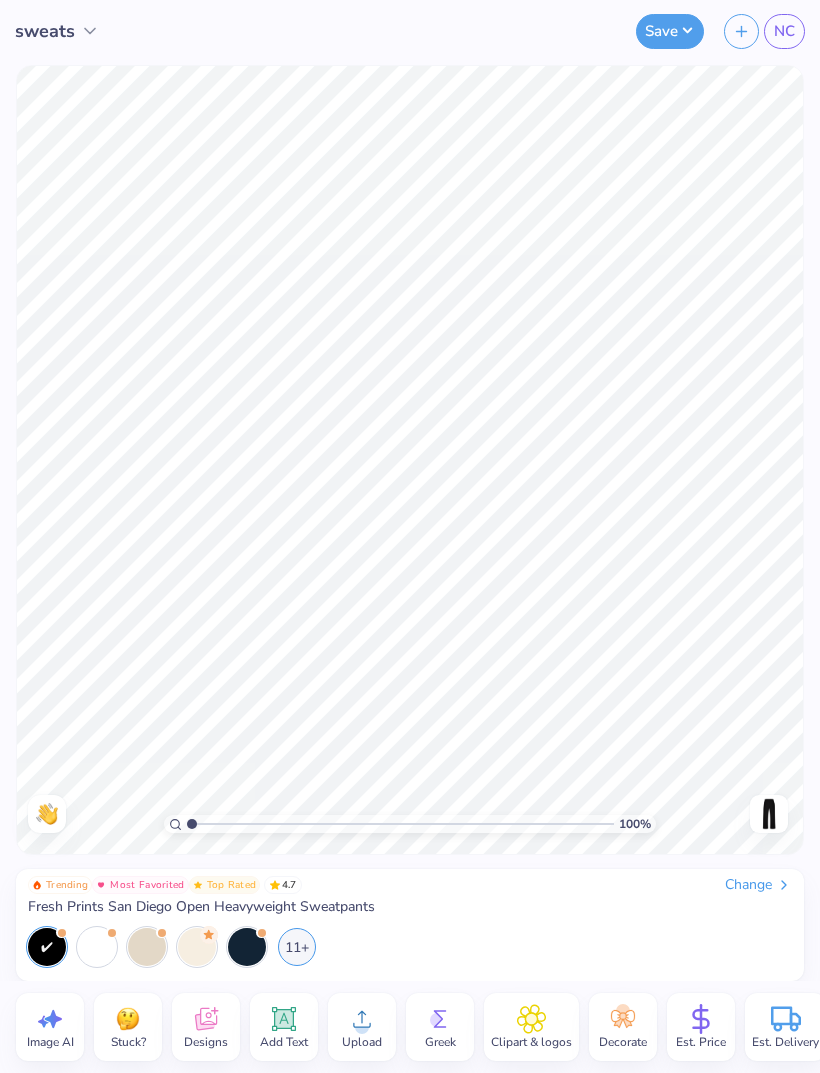 click on "NC" at bounding box center [784, 31] 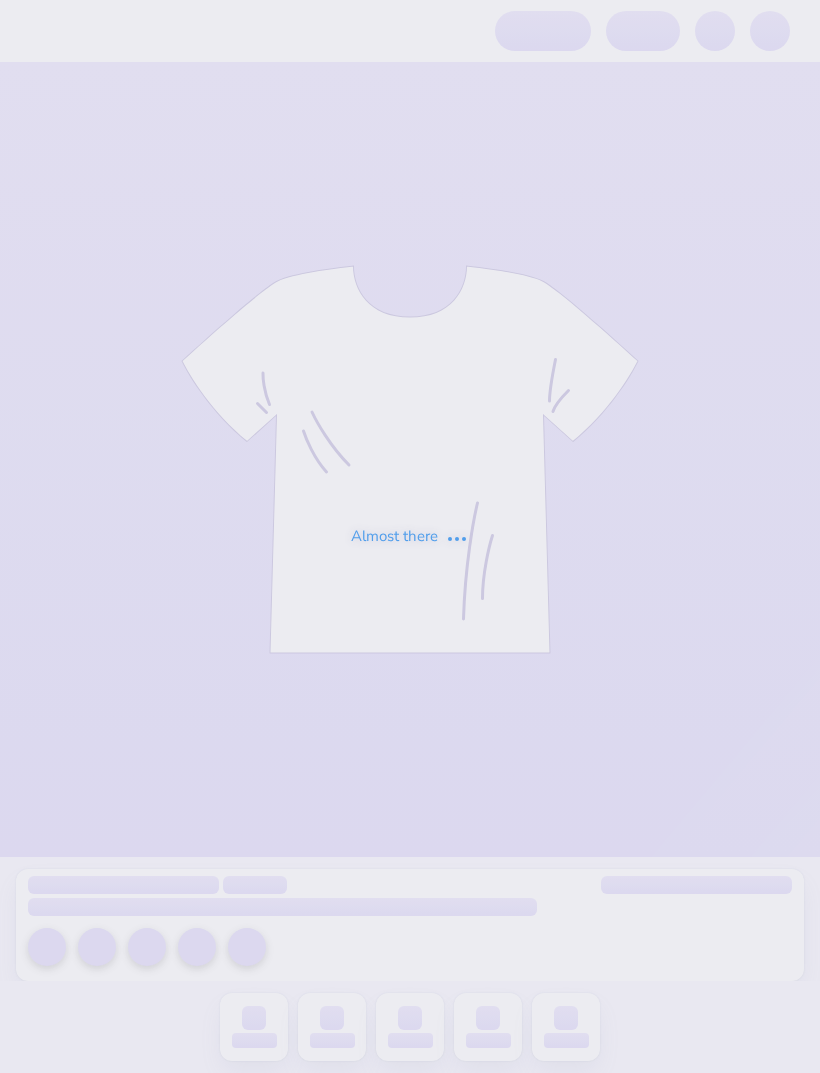 scroll, scrollTop: 0, scrollLeft: 0, axis: both 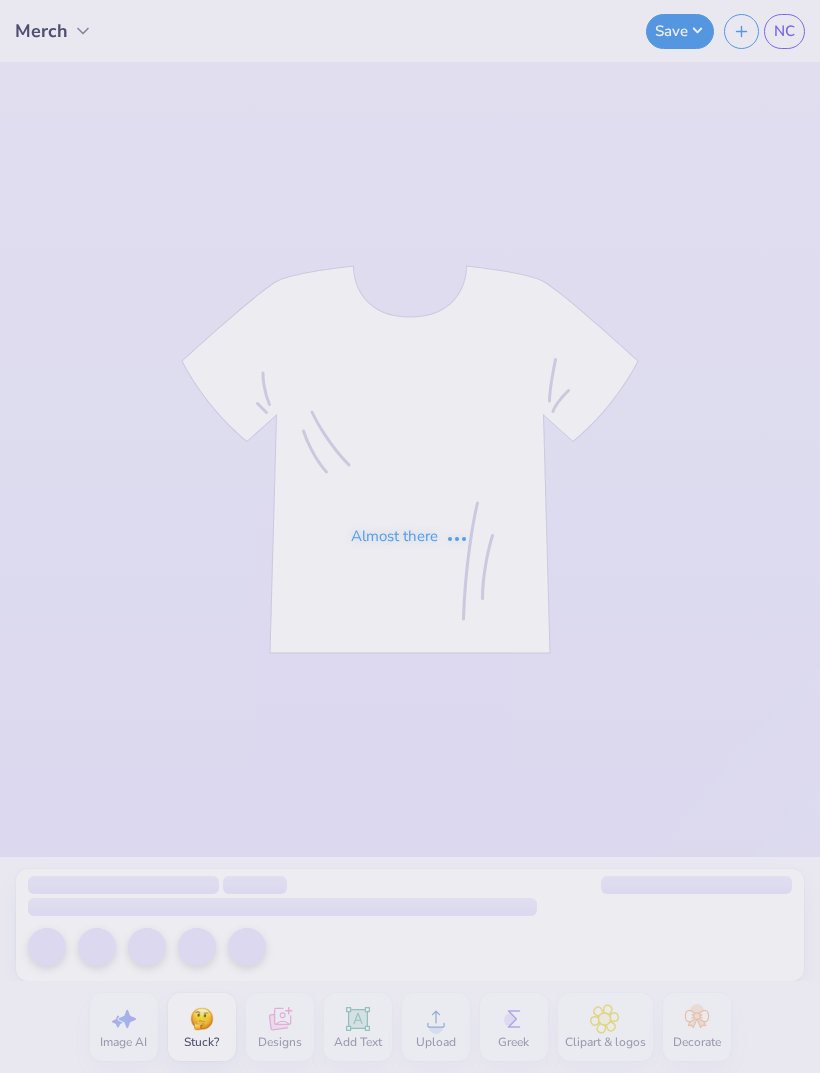 click on "Almost there" at bounding box center (410, 536) 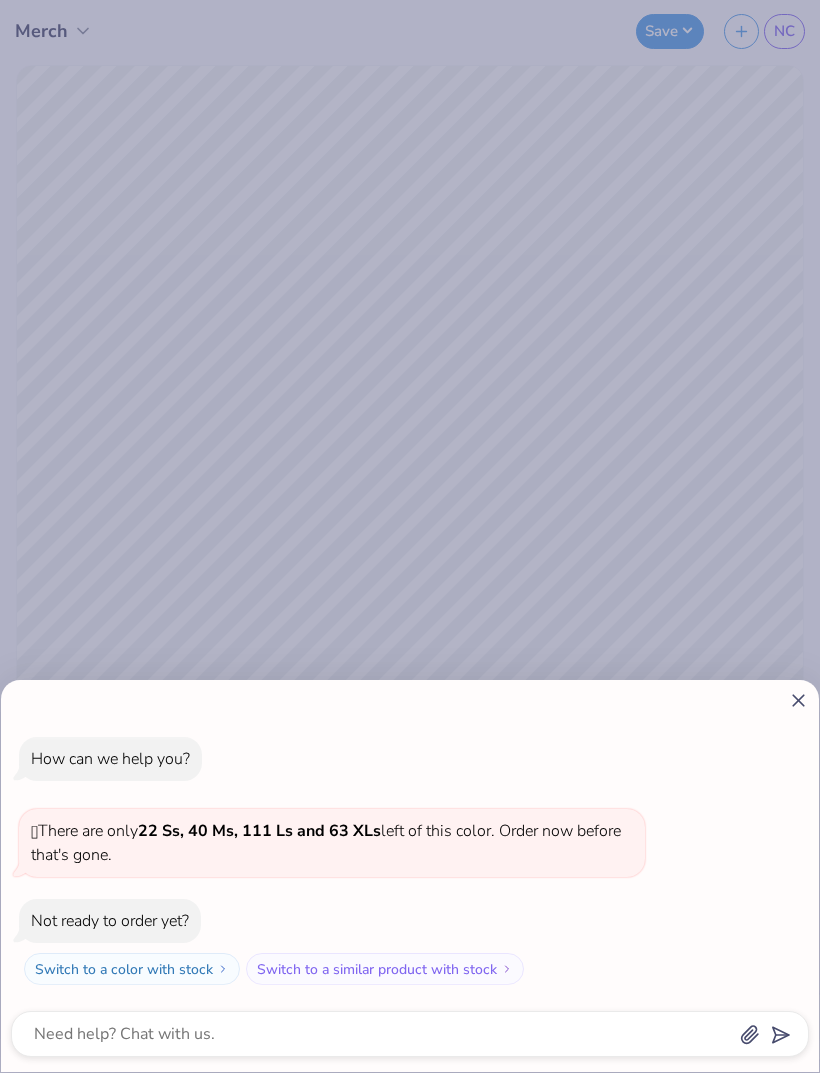 click 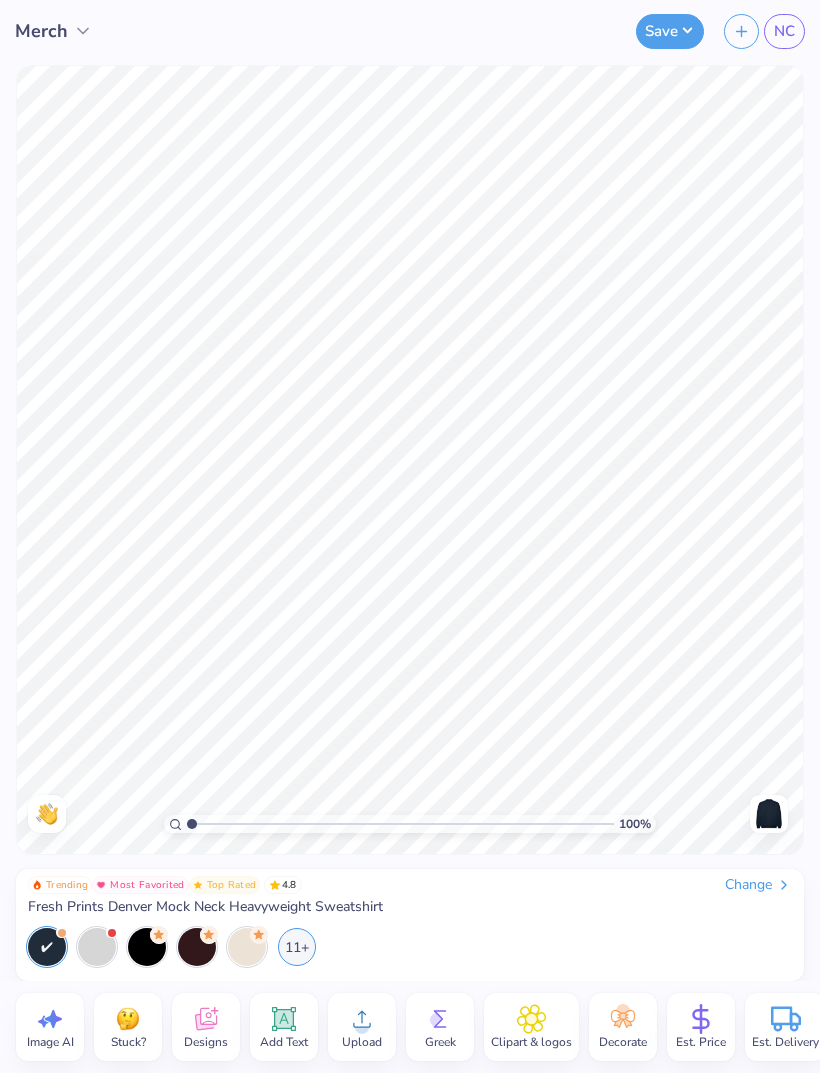 click on "NC" at bounding box center (784, 31) 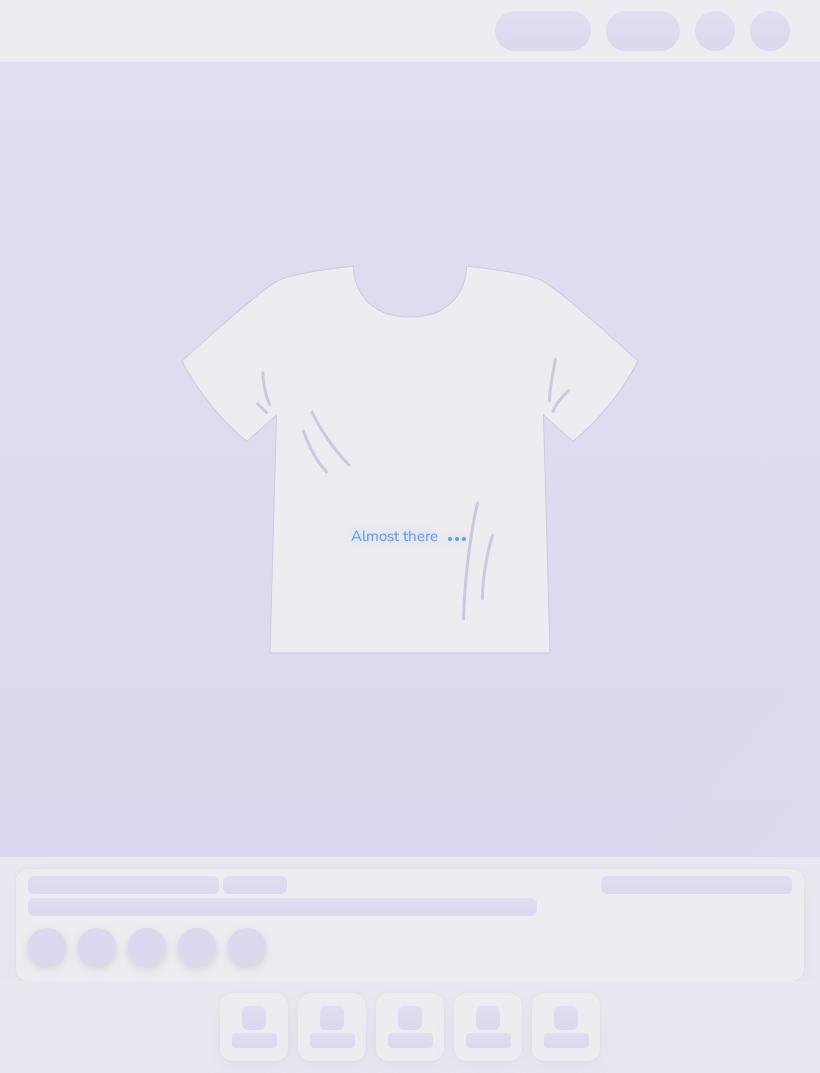 scroll, scrollTop: 0, scrollLeft: 0, axis: both 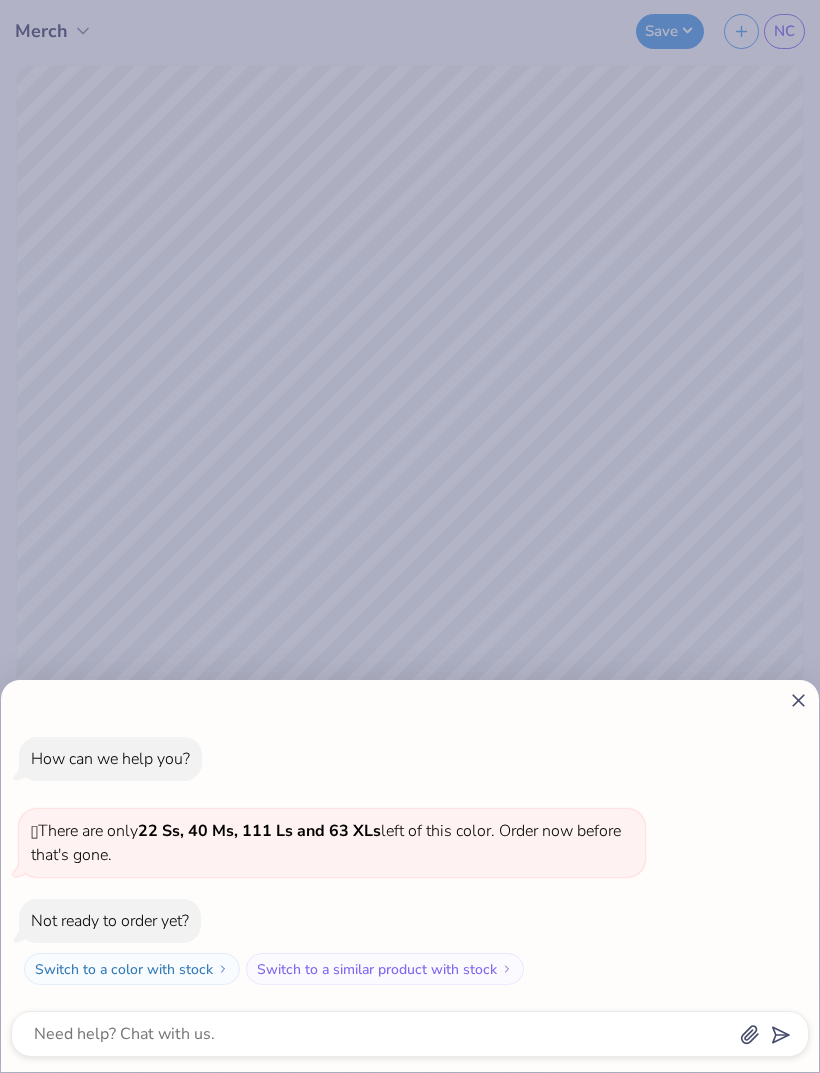 type on "x" 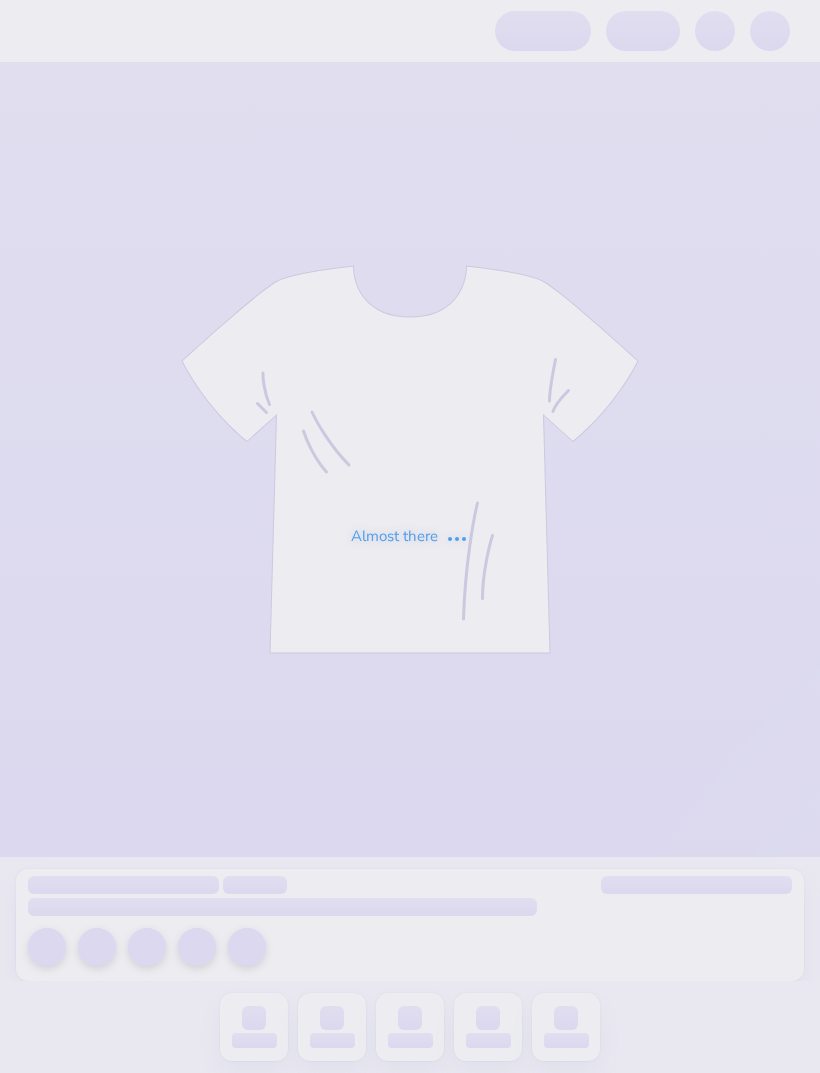 scroll, scrollTop: 0, scrollLeft: 0, axis: both 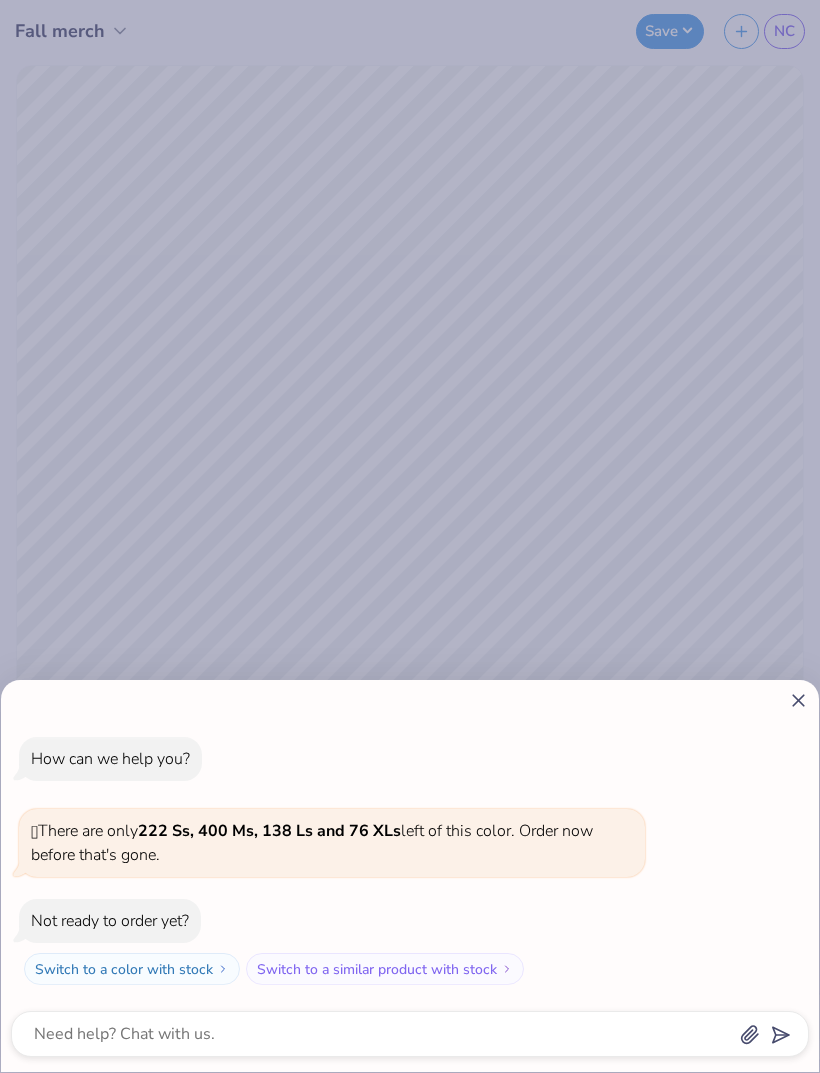 click 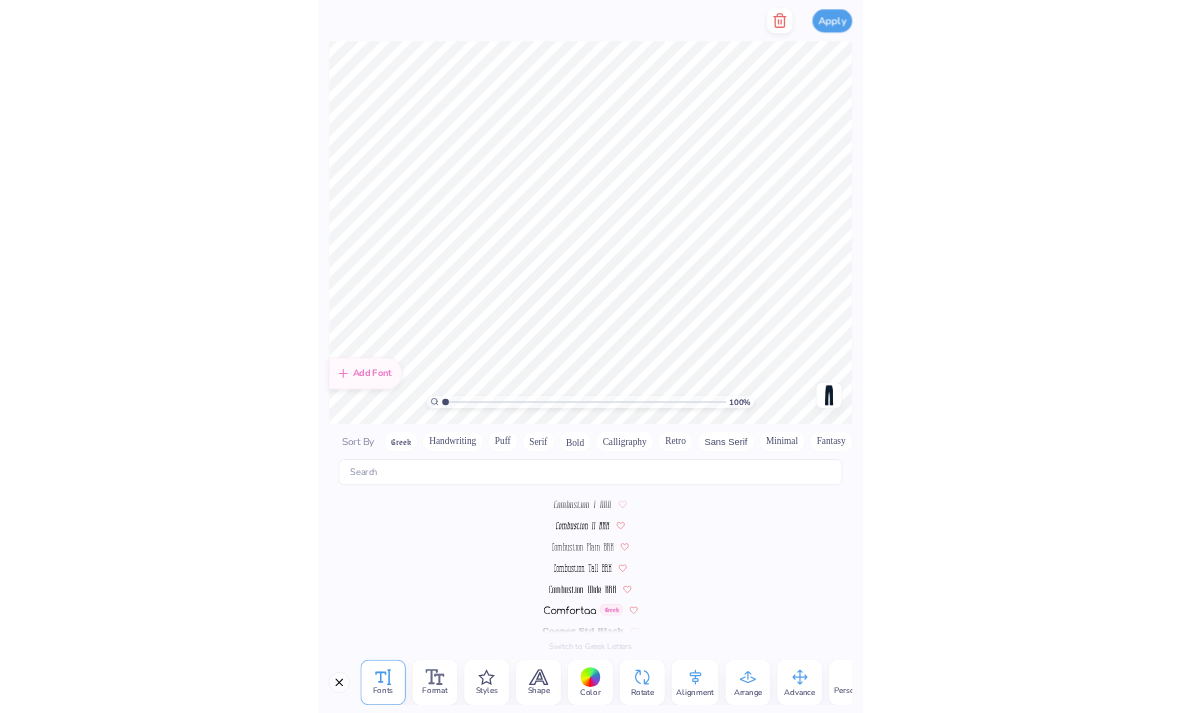 scroll, scrollTop: 2704, scrollLeft: 0, axis: vertical 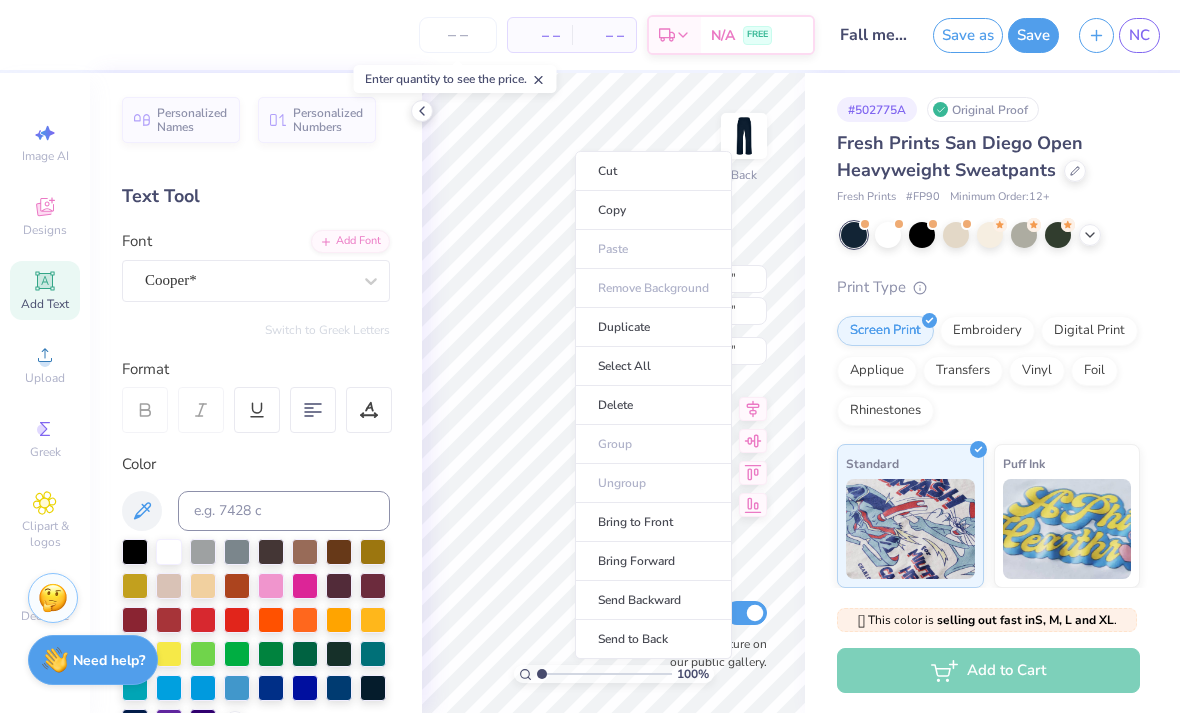 click on "Copy" at bounding box center (653, 210) 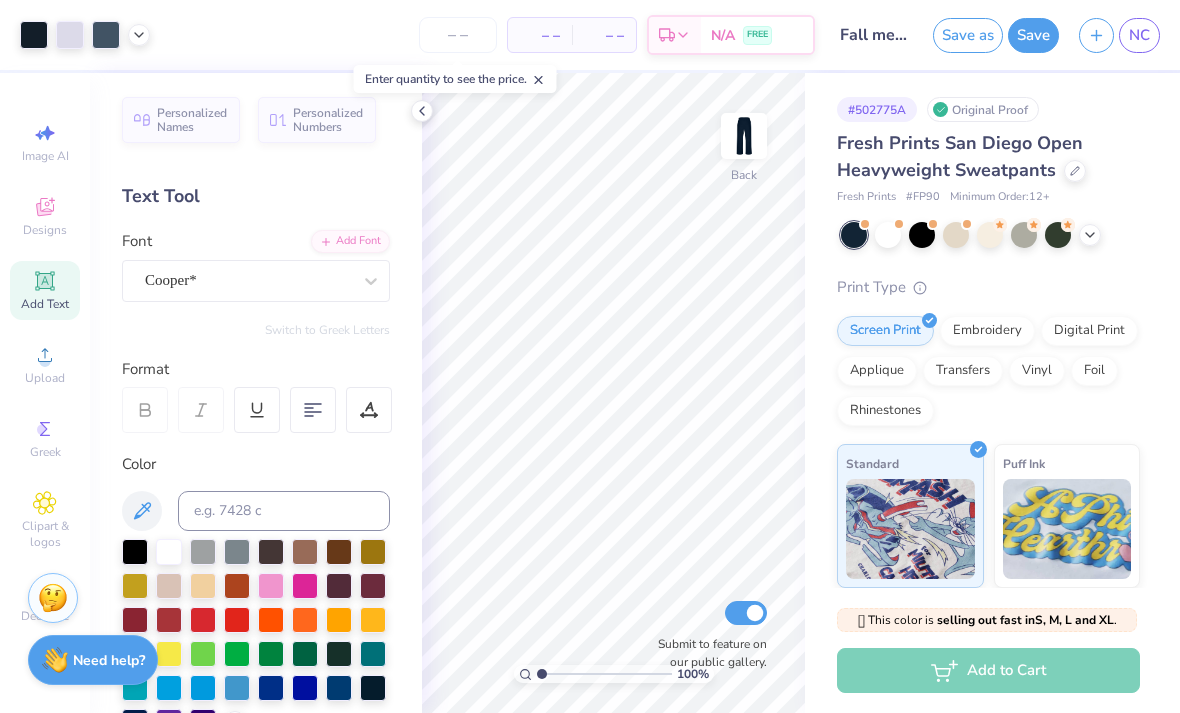 click at bounding box center (422, 111) 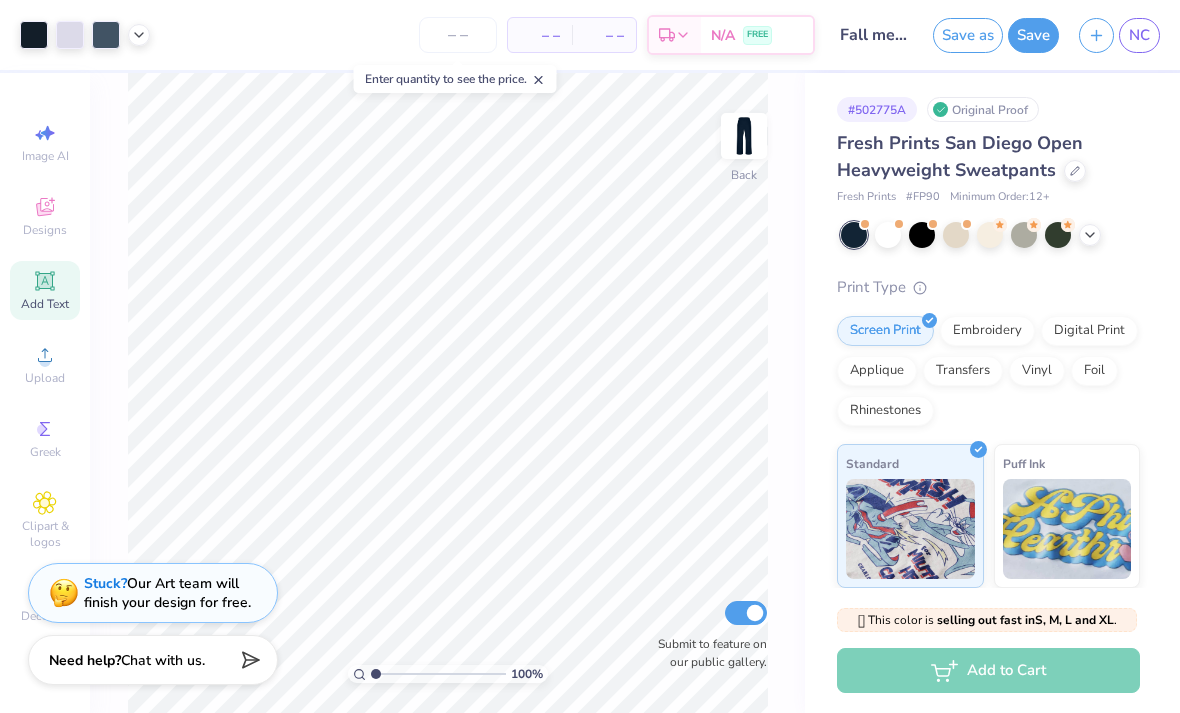 click on "NC" at bounding box center (1139, 35) 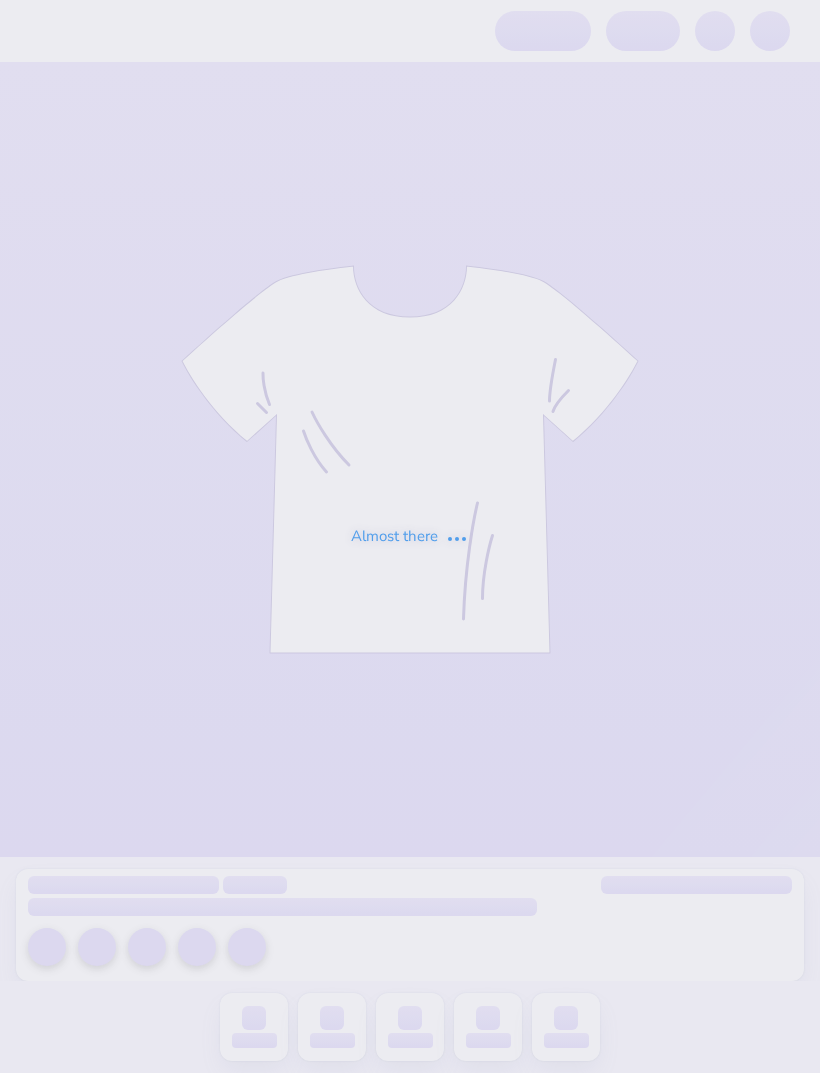 scroll, scrollTop: 0, scrollLeft: 0, axis: both 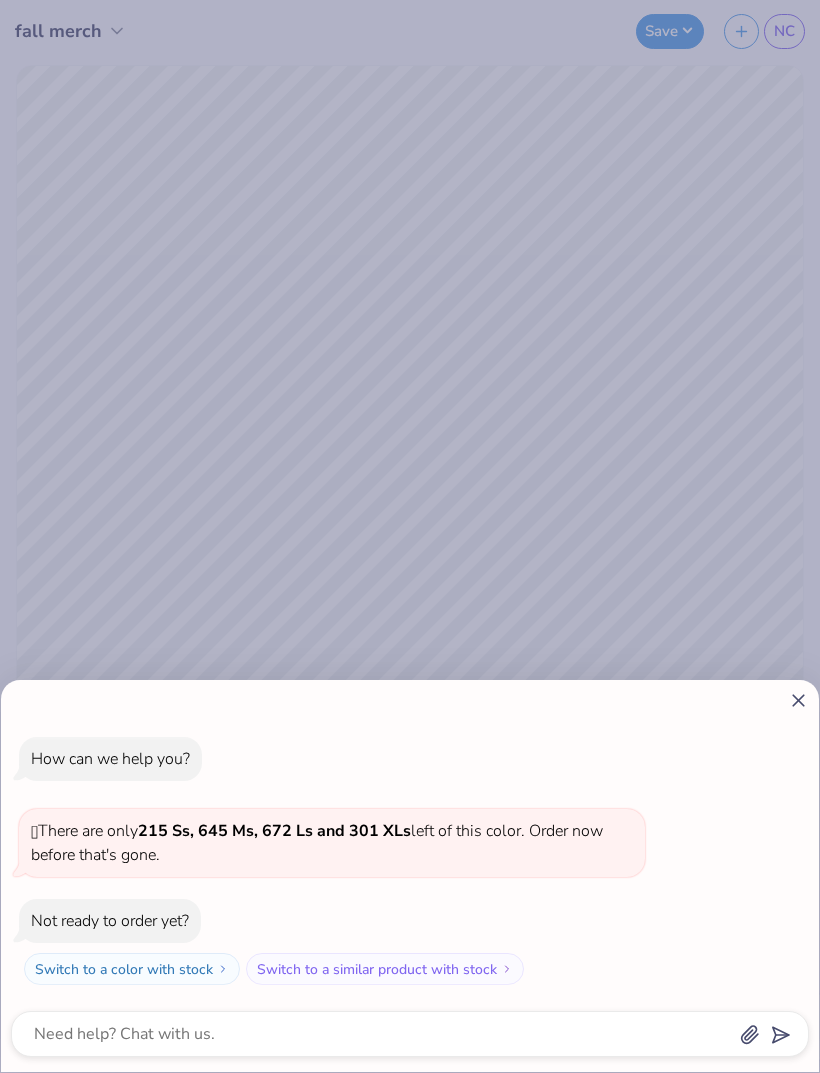click 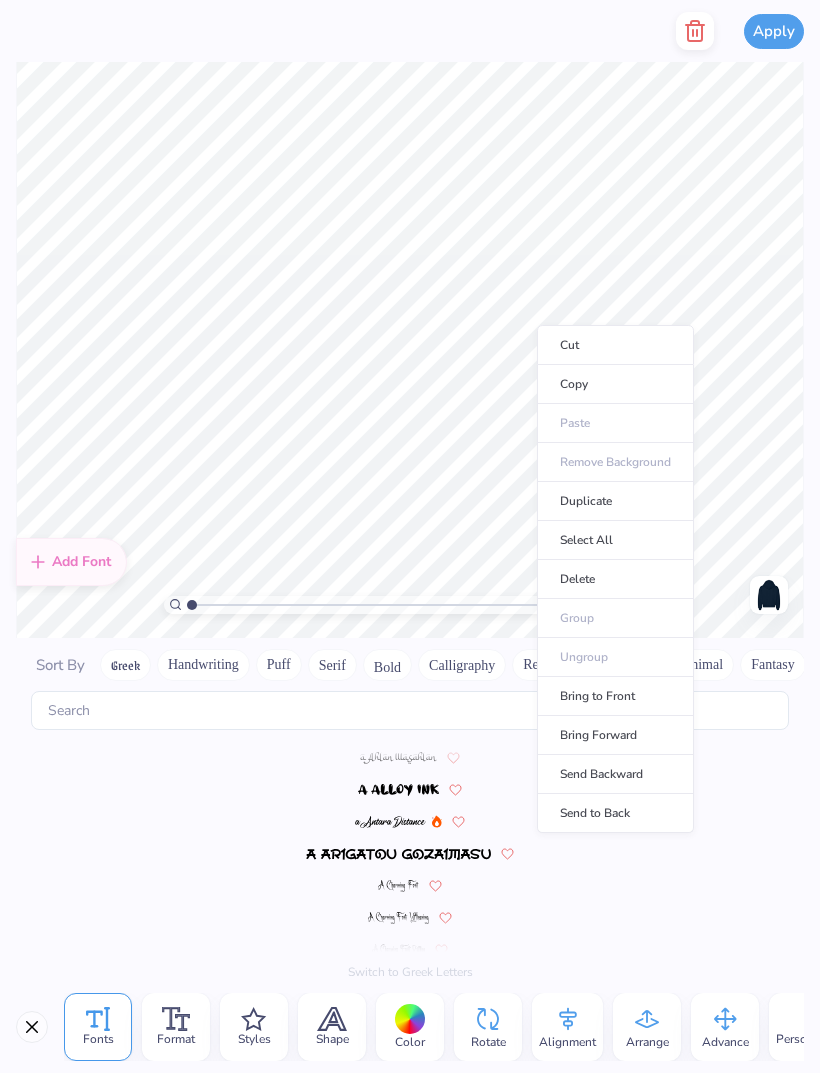 scroll, scrollTop: 2704, scrollLeft: 0, axis: vertical 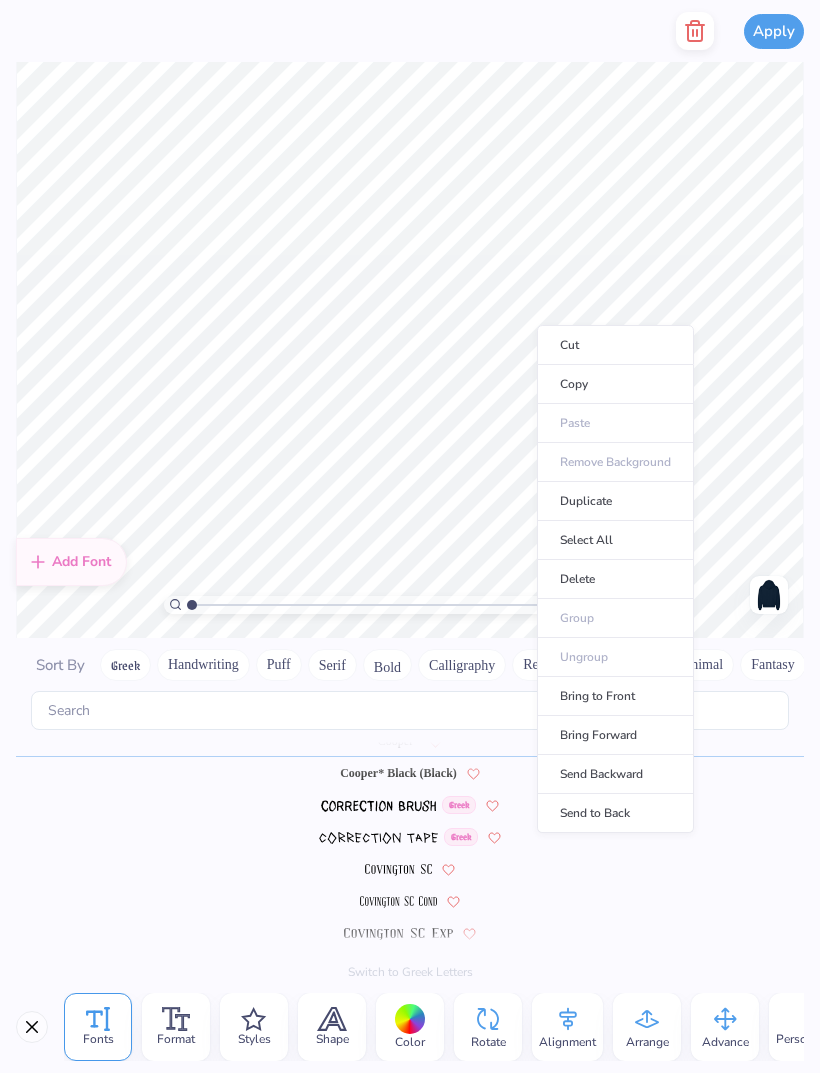 click on "Select All" at bounding box center (615, 540) 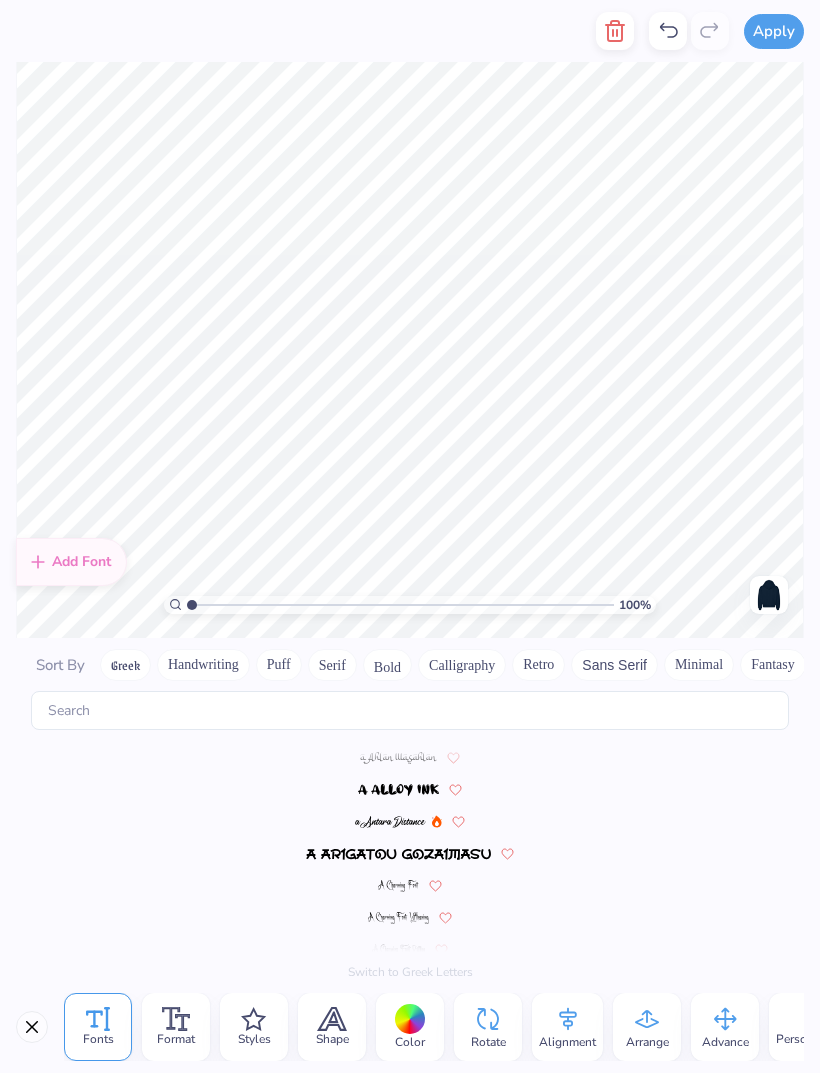 scroll, scrollTop: 2704, scrollLeft: 0, axis: vertical 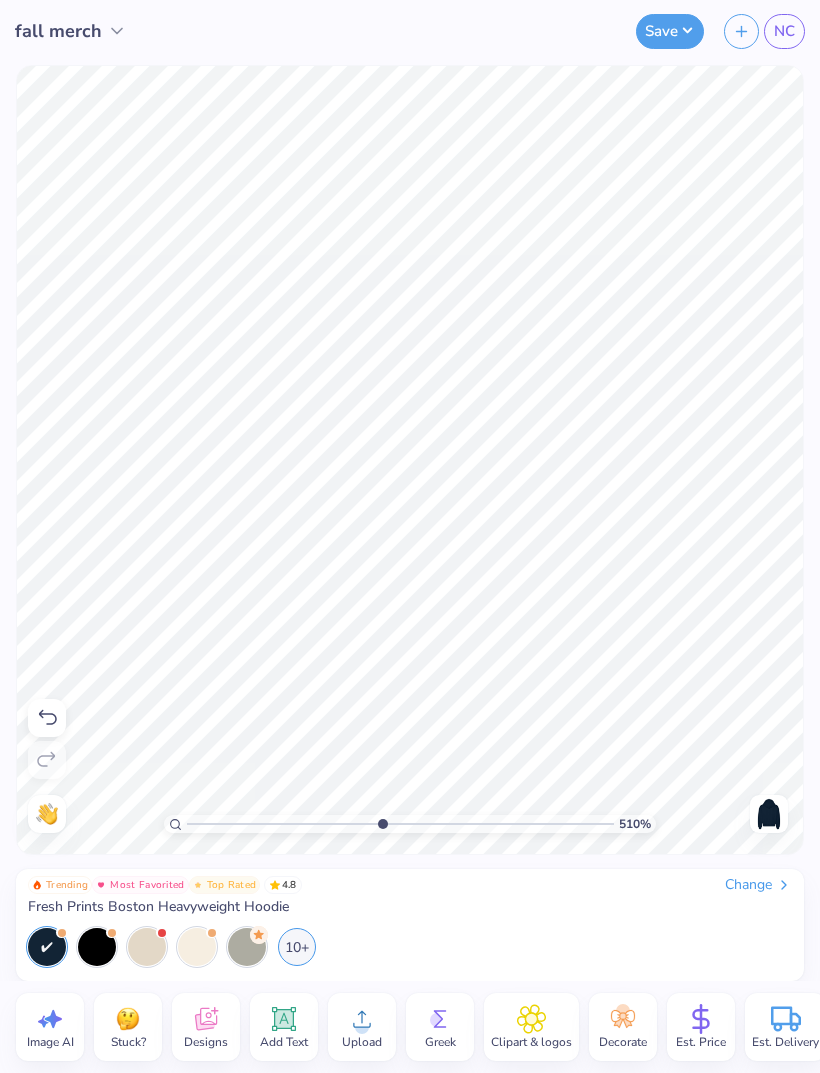 type on "5.11798321623022" 